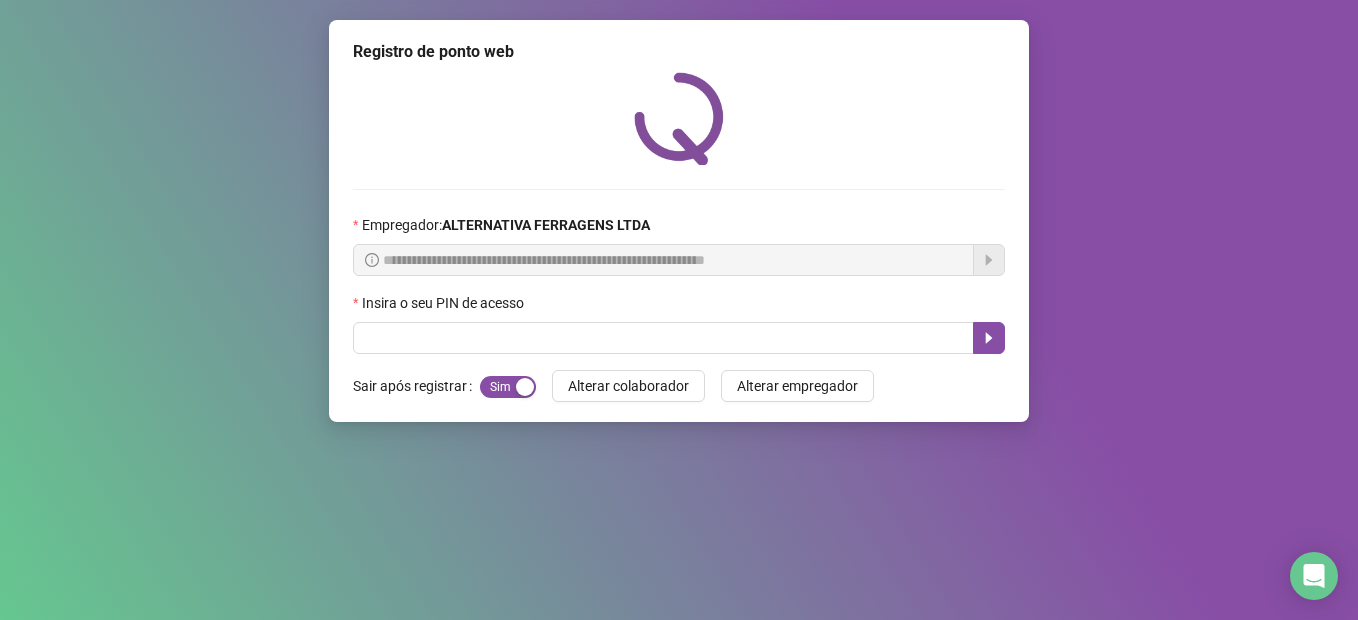 scroll, scrollTop: 0, scrollLeft: 0, axis: both 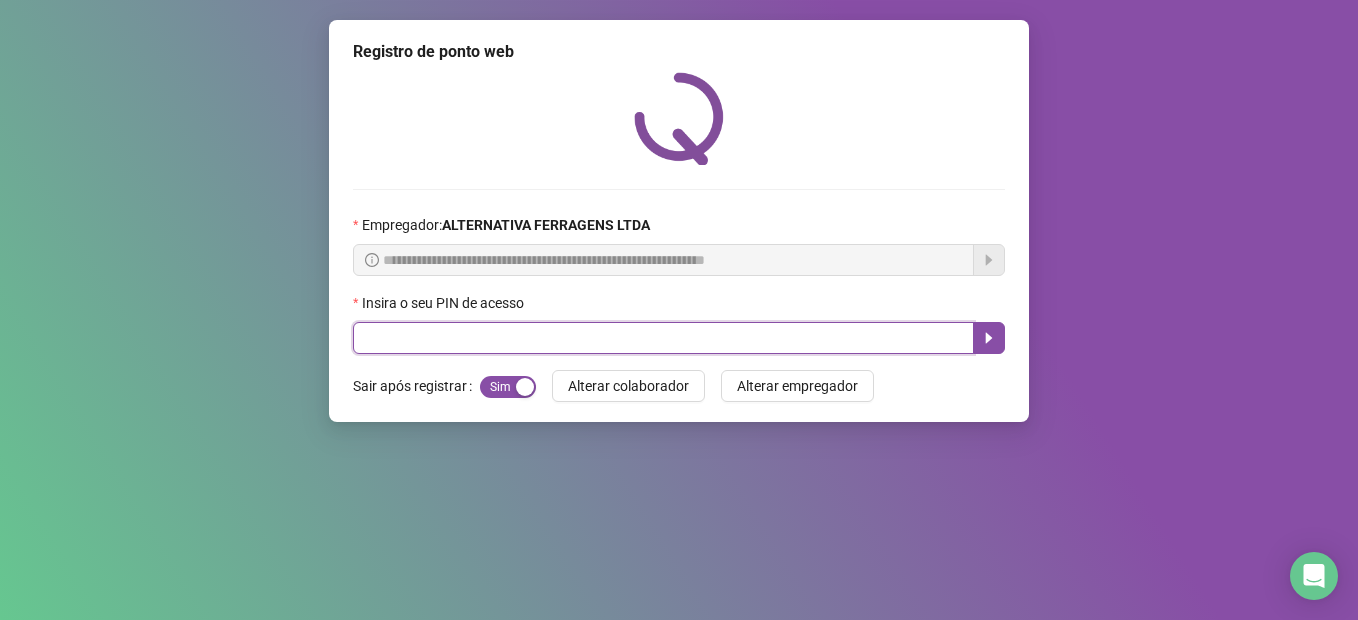 click at bounding box center [663, 338] 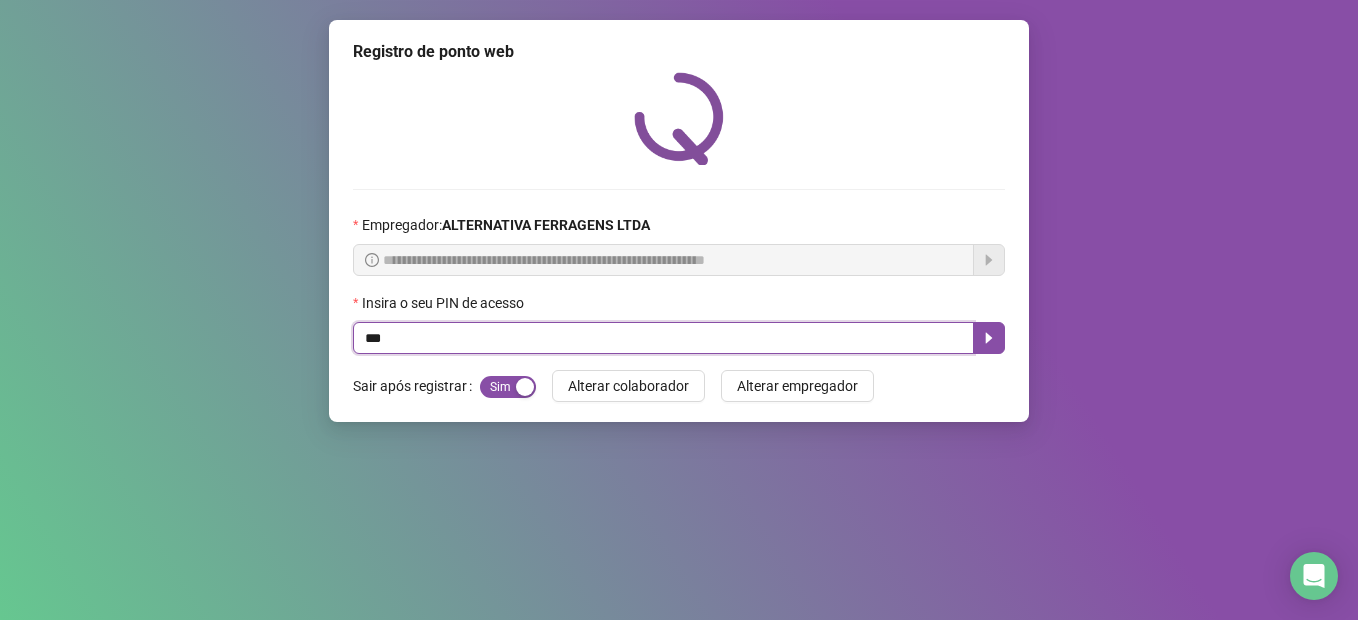 type on "****" 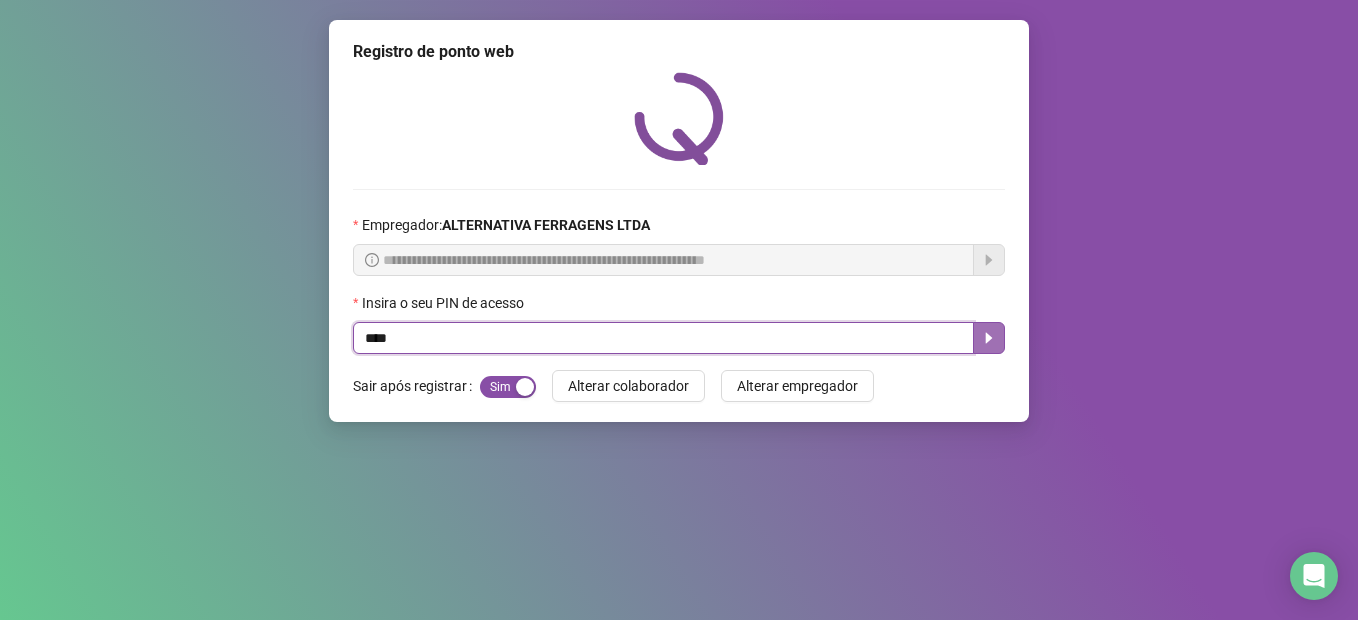 click at bounding box center (989, 338) 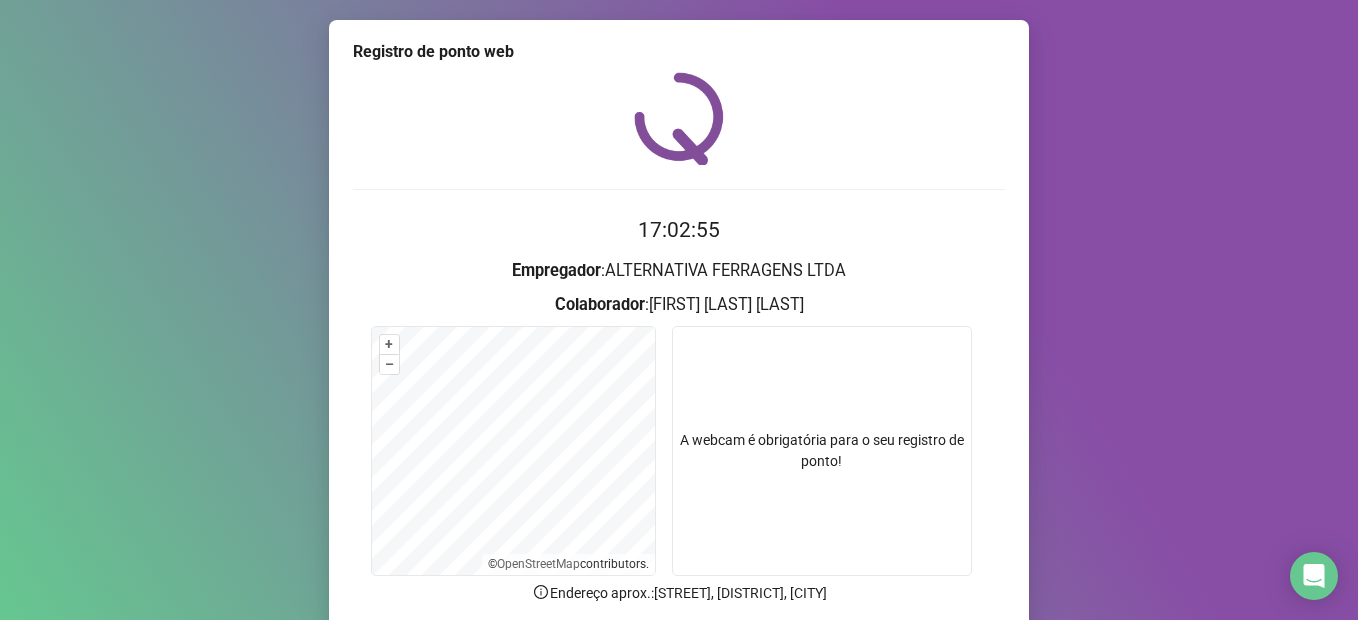 scroll, scrollTop: 161, scrollLeft: 0, axis: vertical 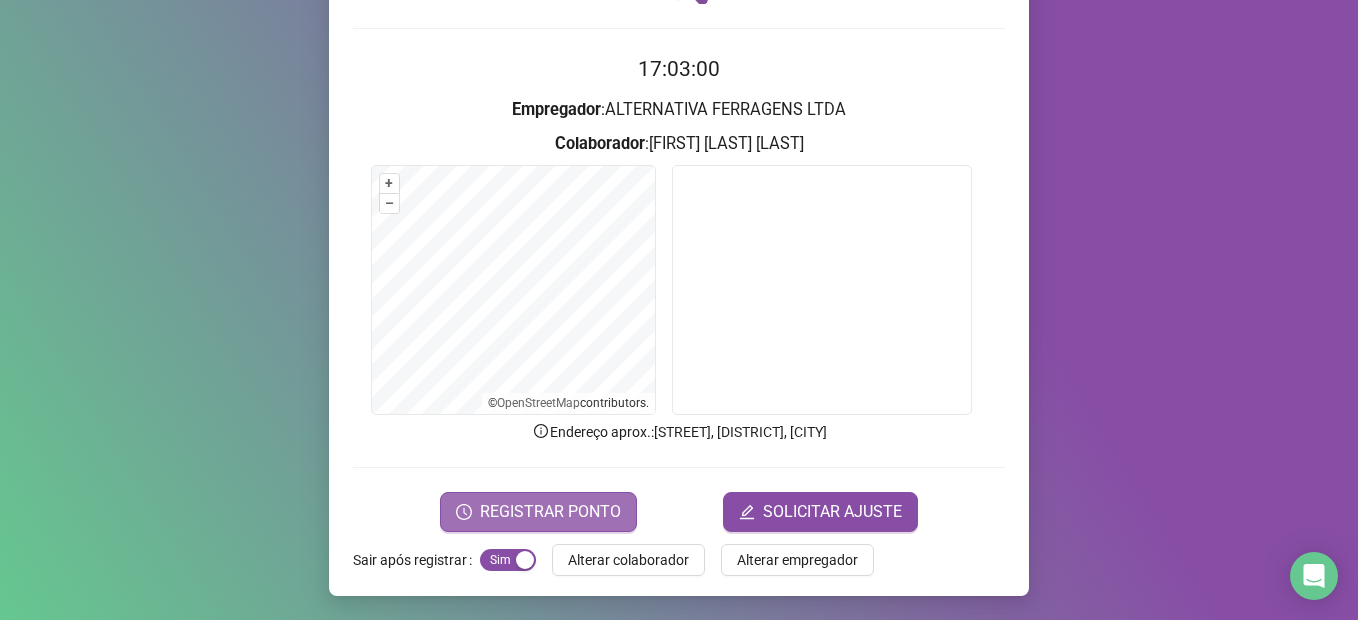 click on "REGISTRAR PONTO" at bounding box center [550, 512] 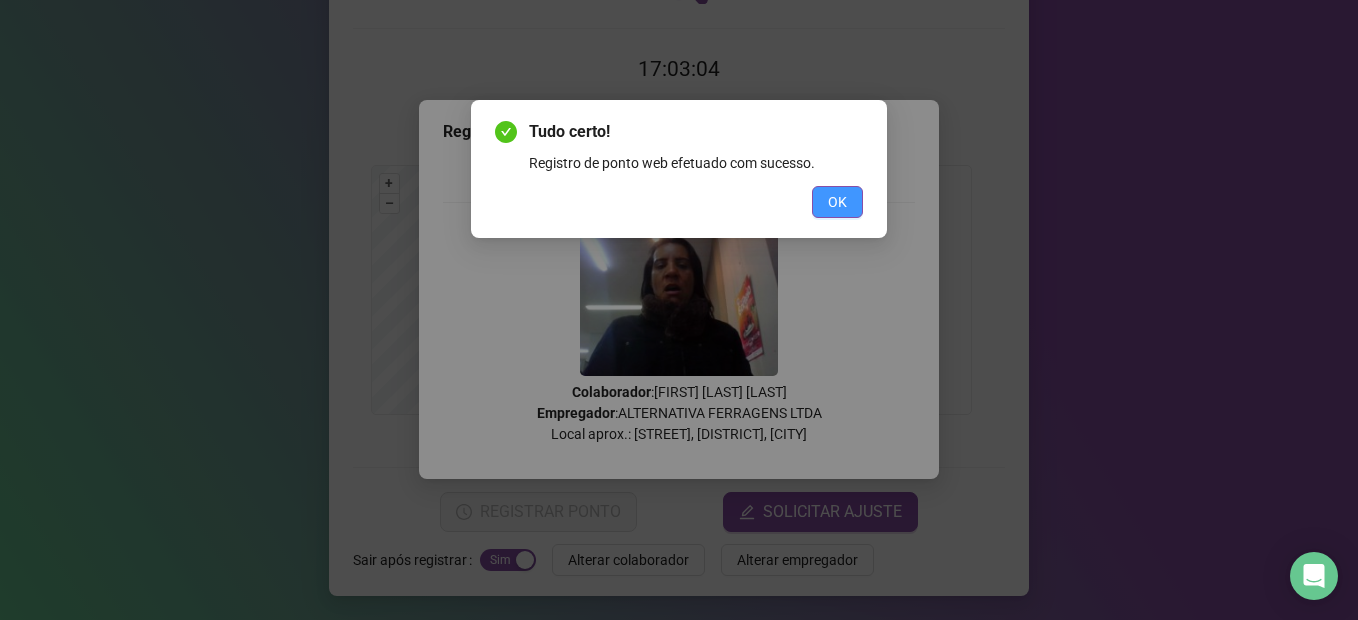 click on "OK" at bounding box center [837, 202] 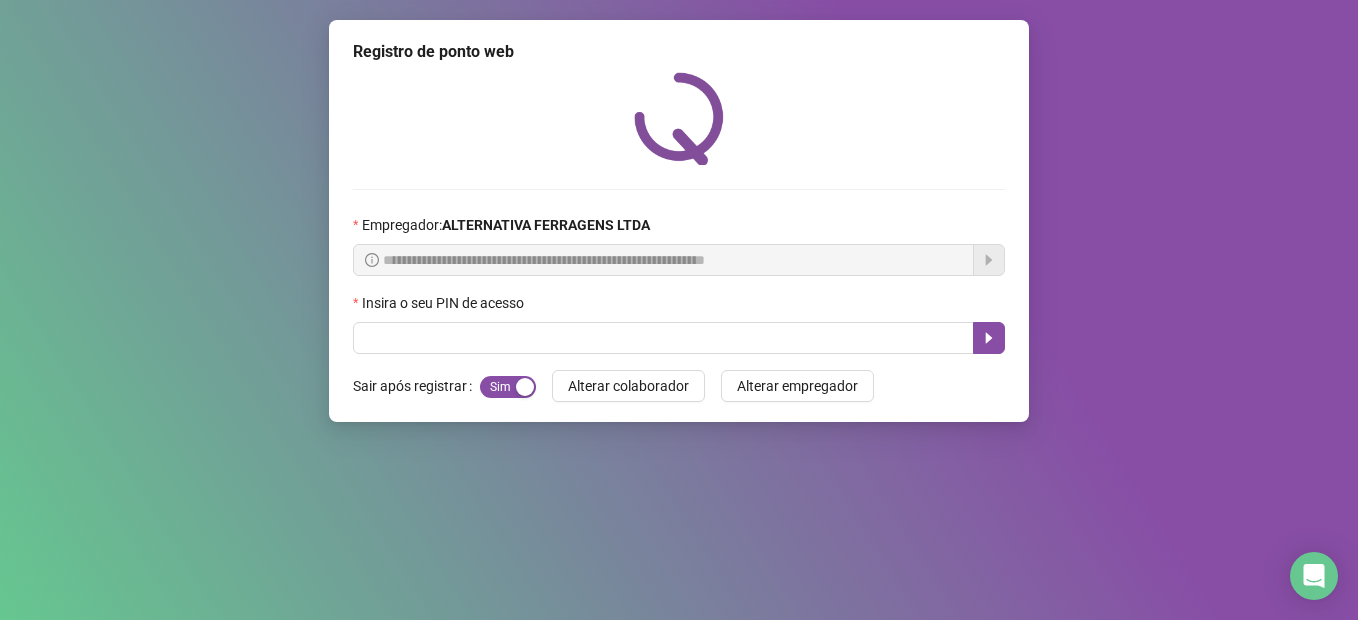 scroll, scrollTop: 0, scrollLeft: 0, axis: both 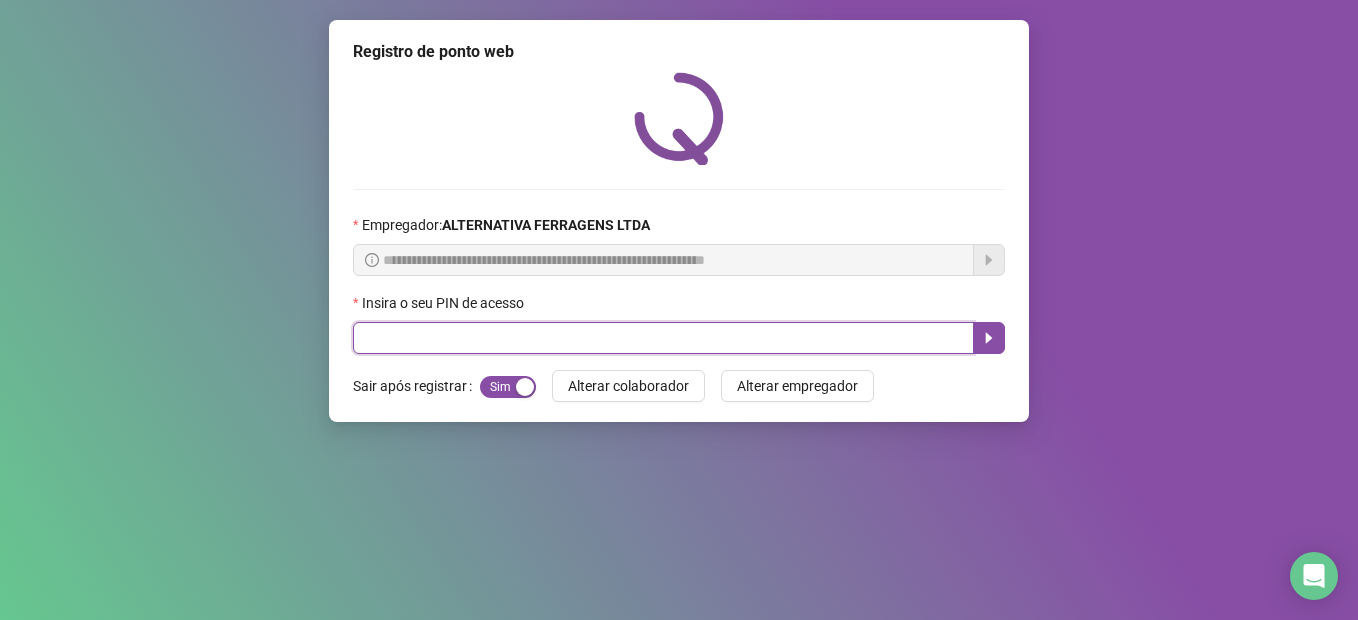 click at bounding box center [663, 338] 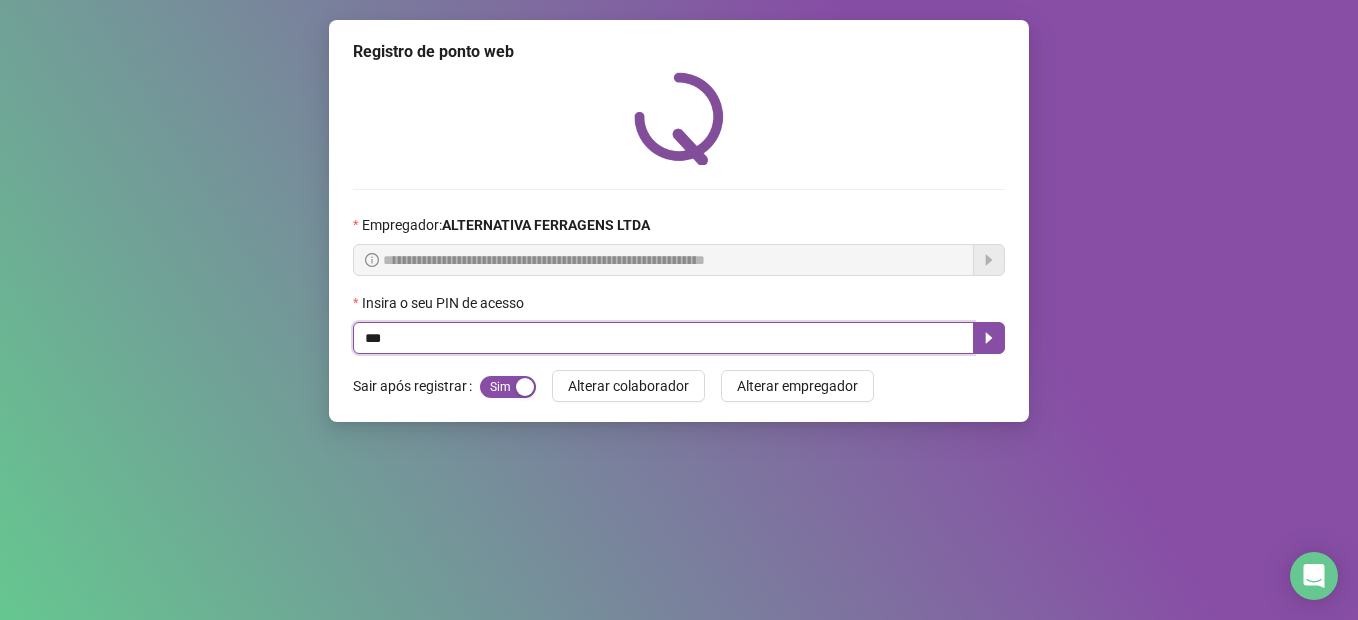 type on "****" 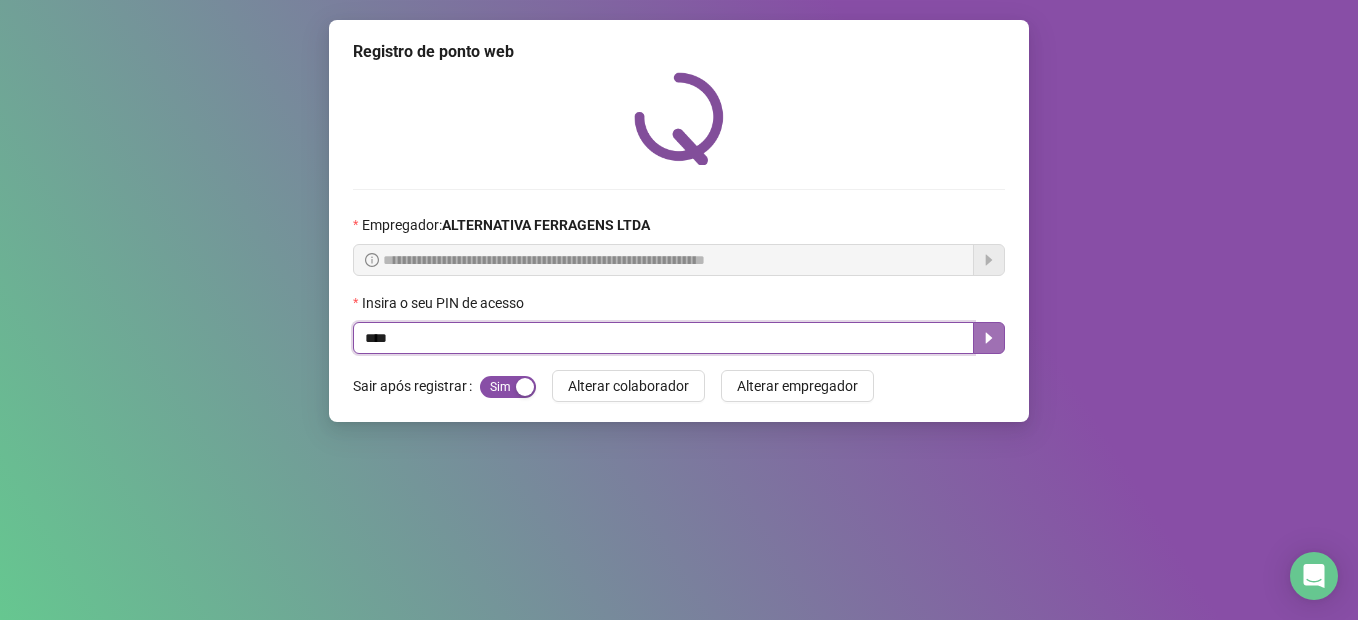 click 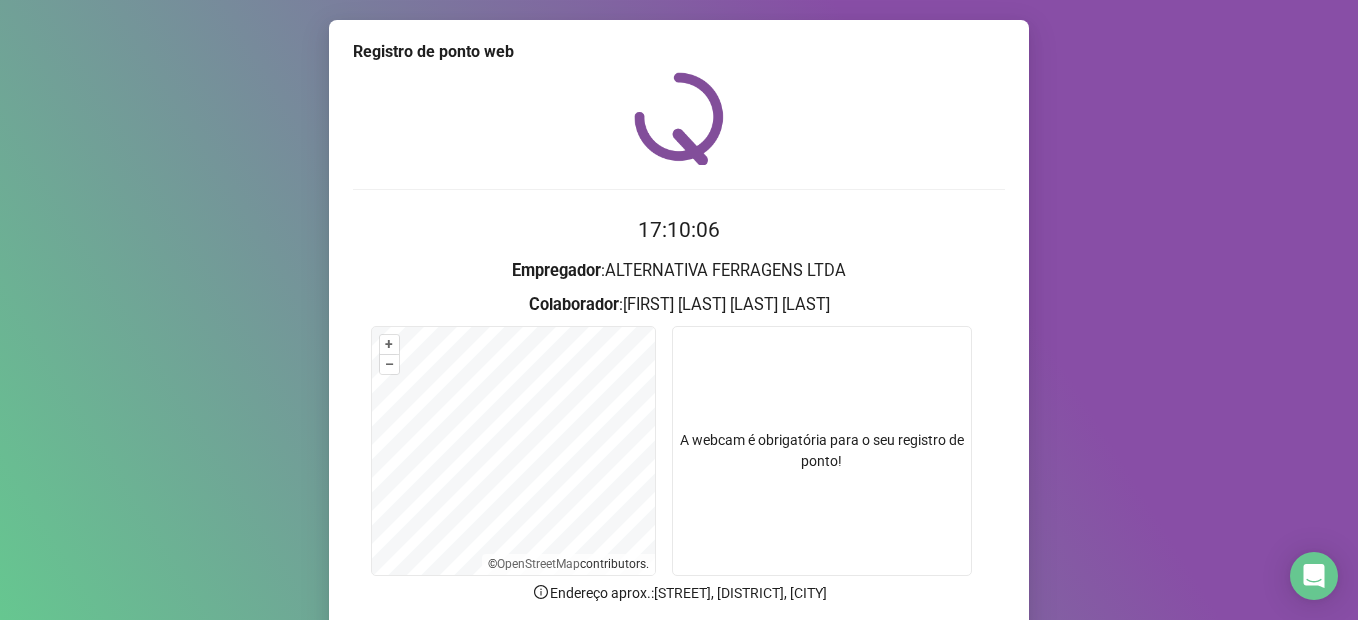 scroll, scrollTop: 161, scrollLeft: 0, axis: vertical 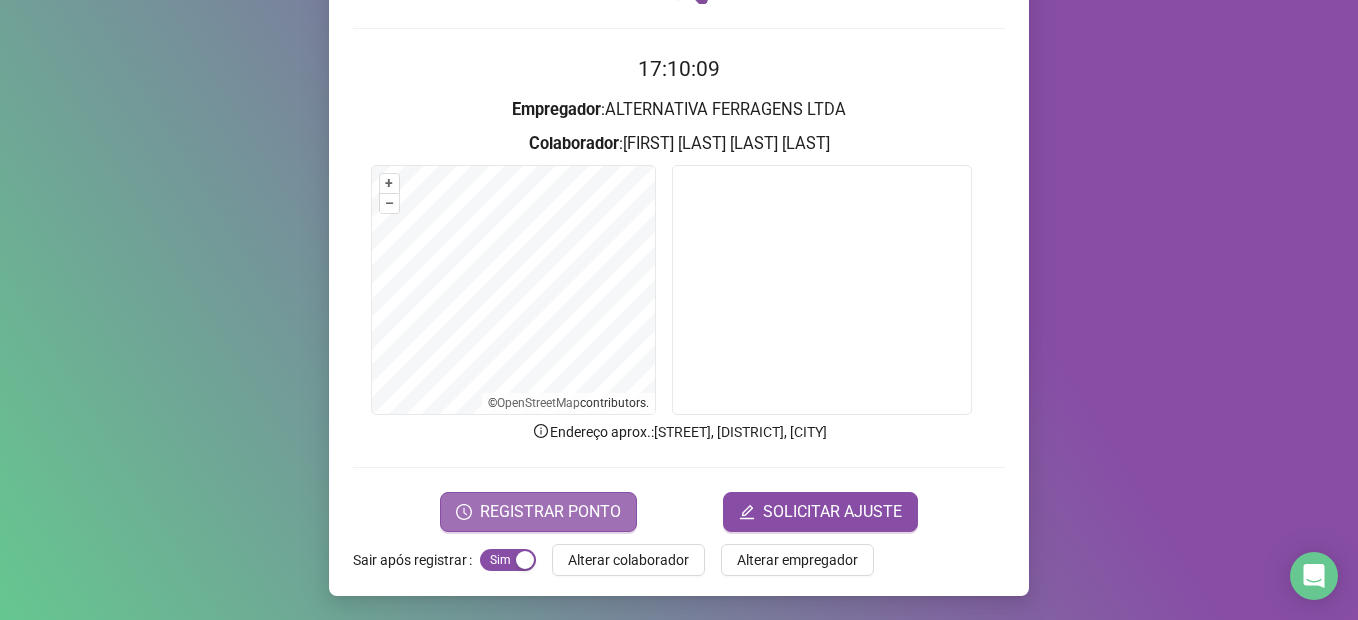 click on "REGISTRAR PONTO" at bounding box center (550, 512) 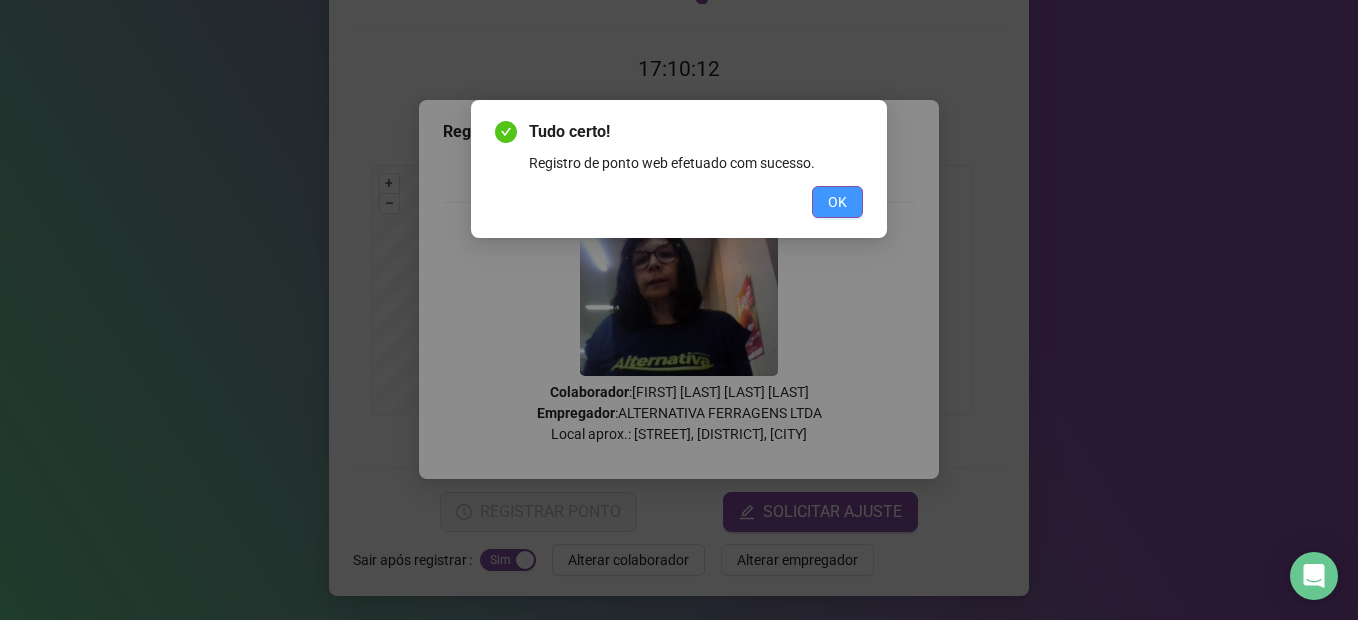 click on "OK" at bounding box center [837, 202] 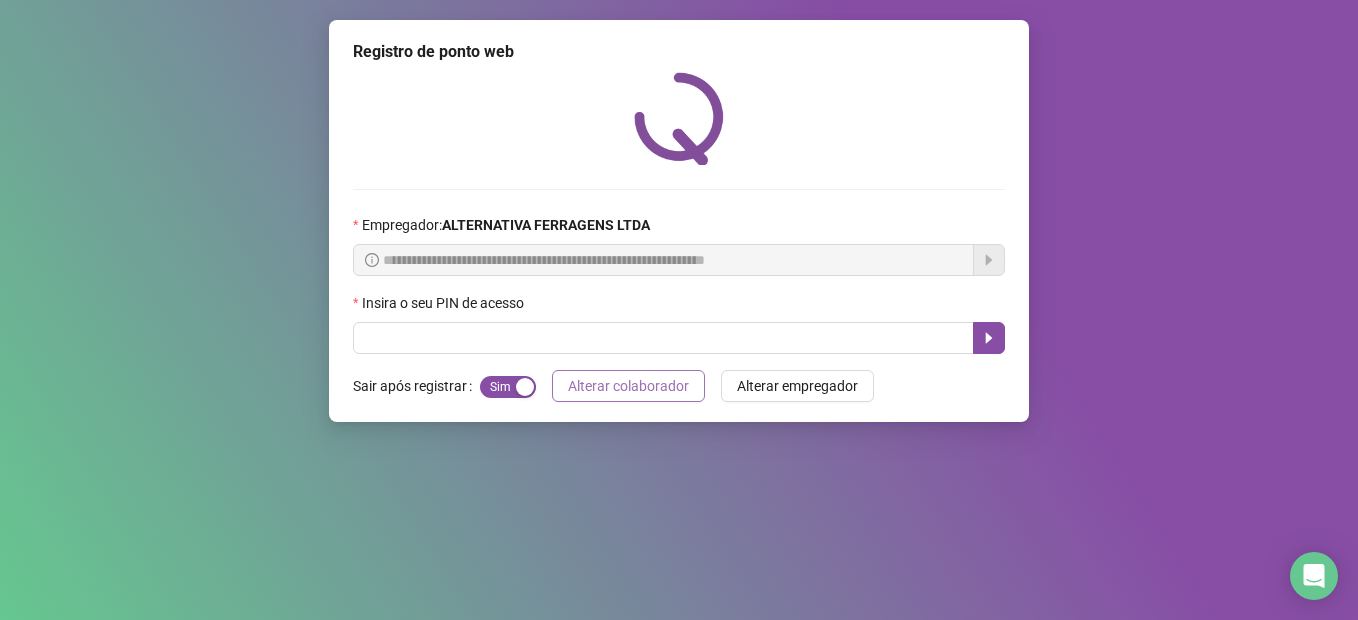 click on "Alterar colaborador" at bounding box center [628, 386] 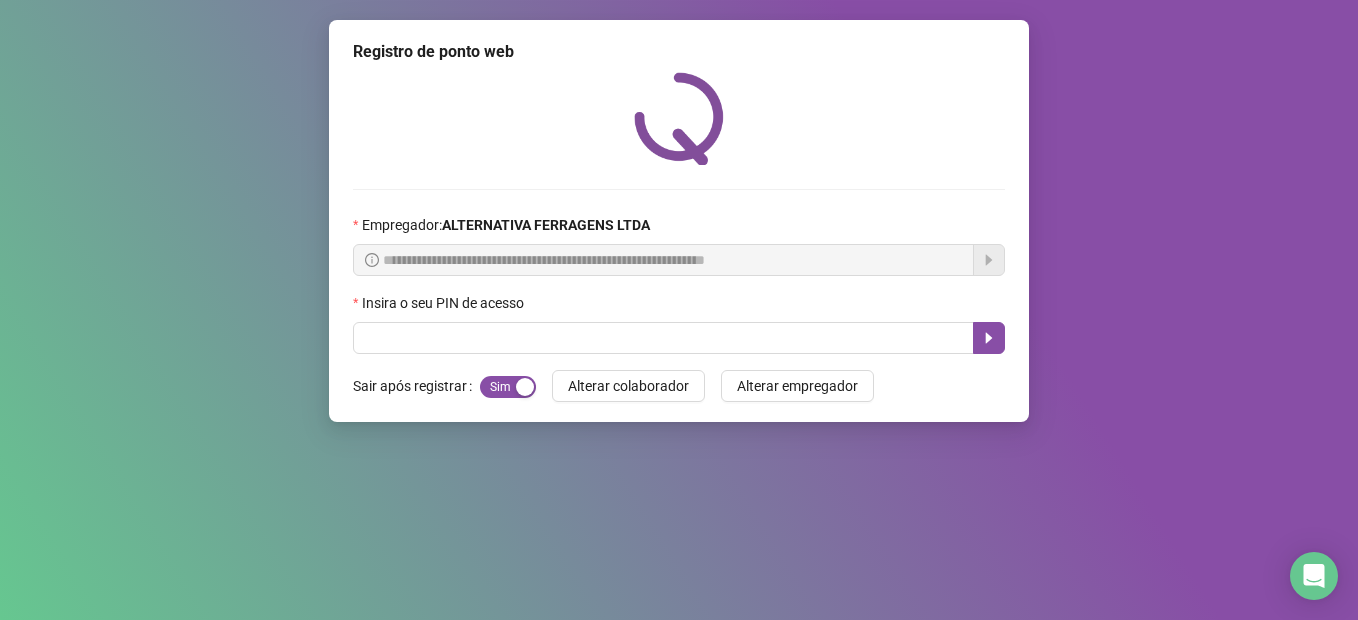 click on "Insira o seu PIN de acesso" at bounding box center (679, 307) 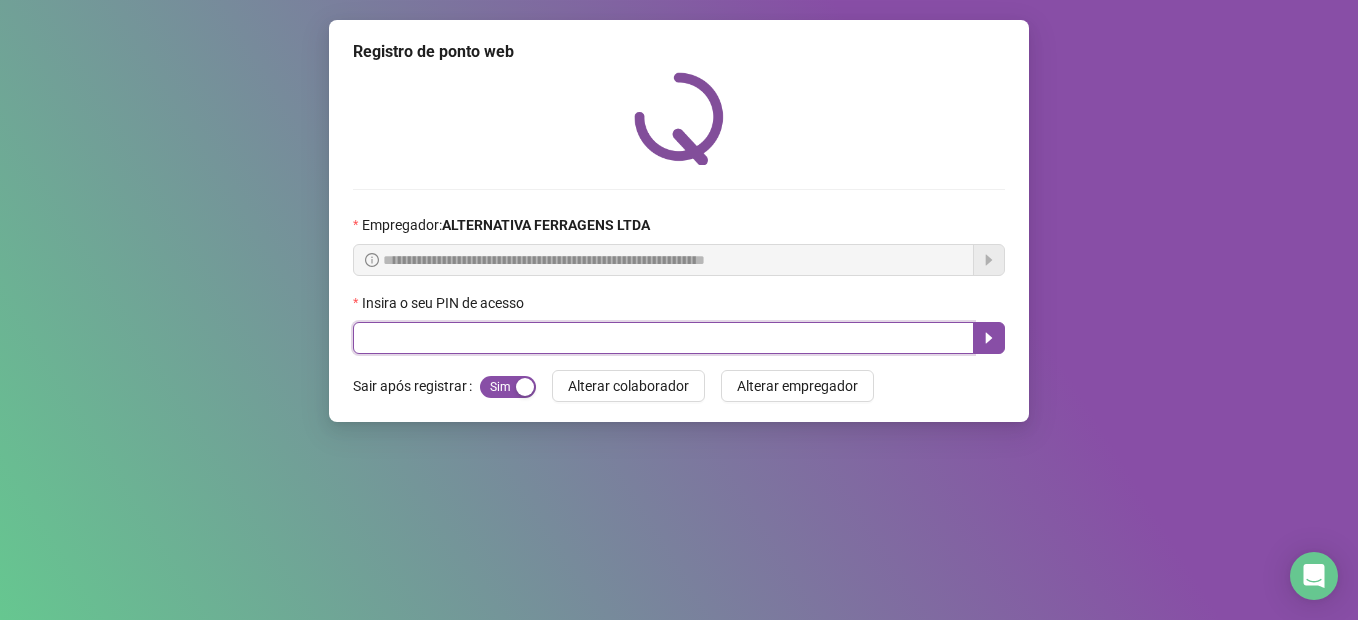 click at bounding box center (663, 338) 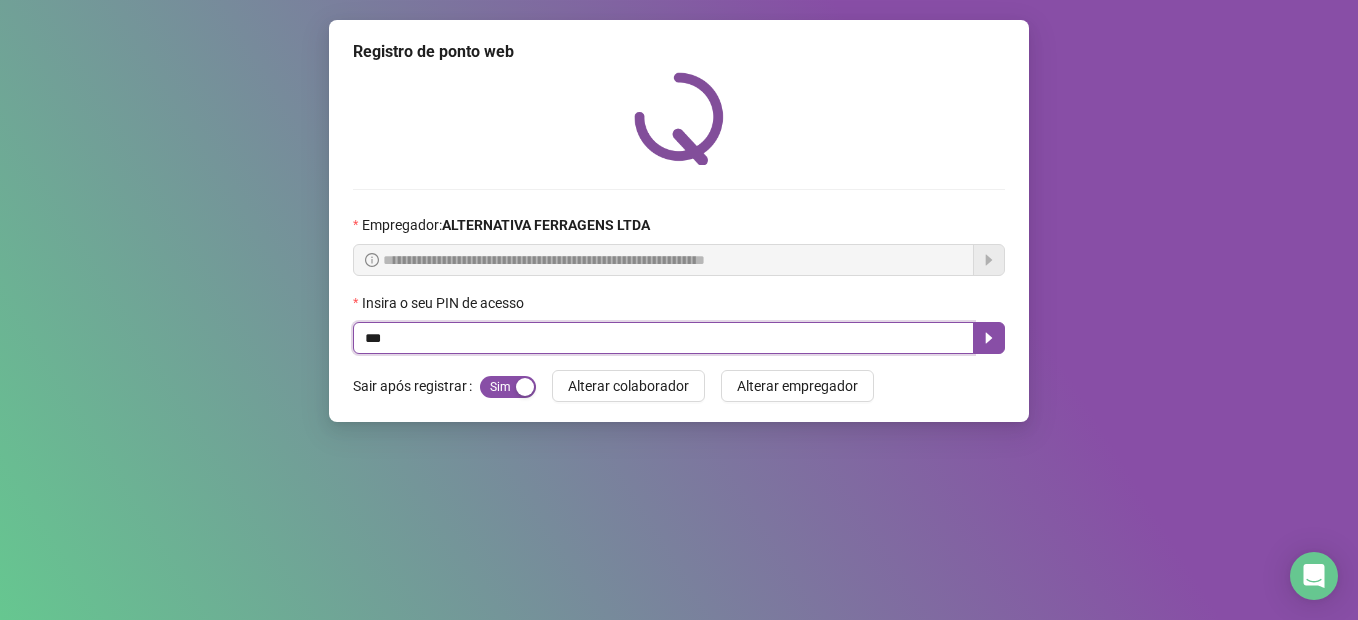 type on "****" 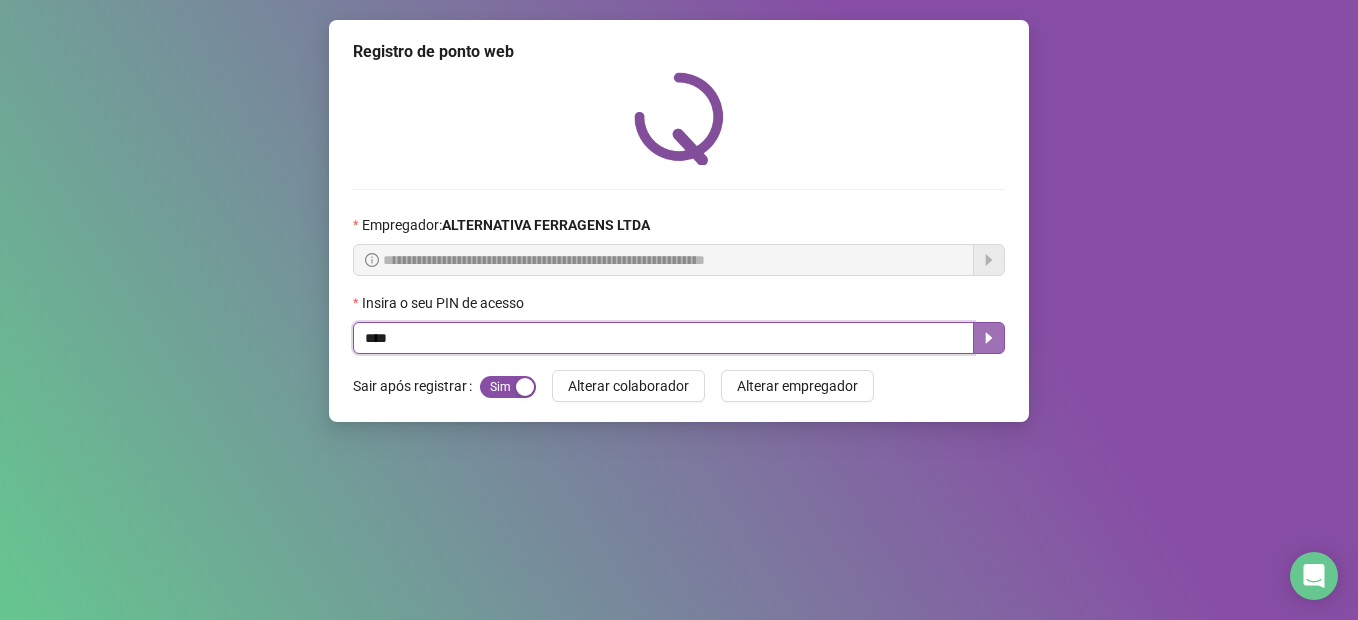 click 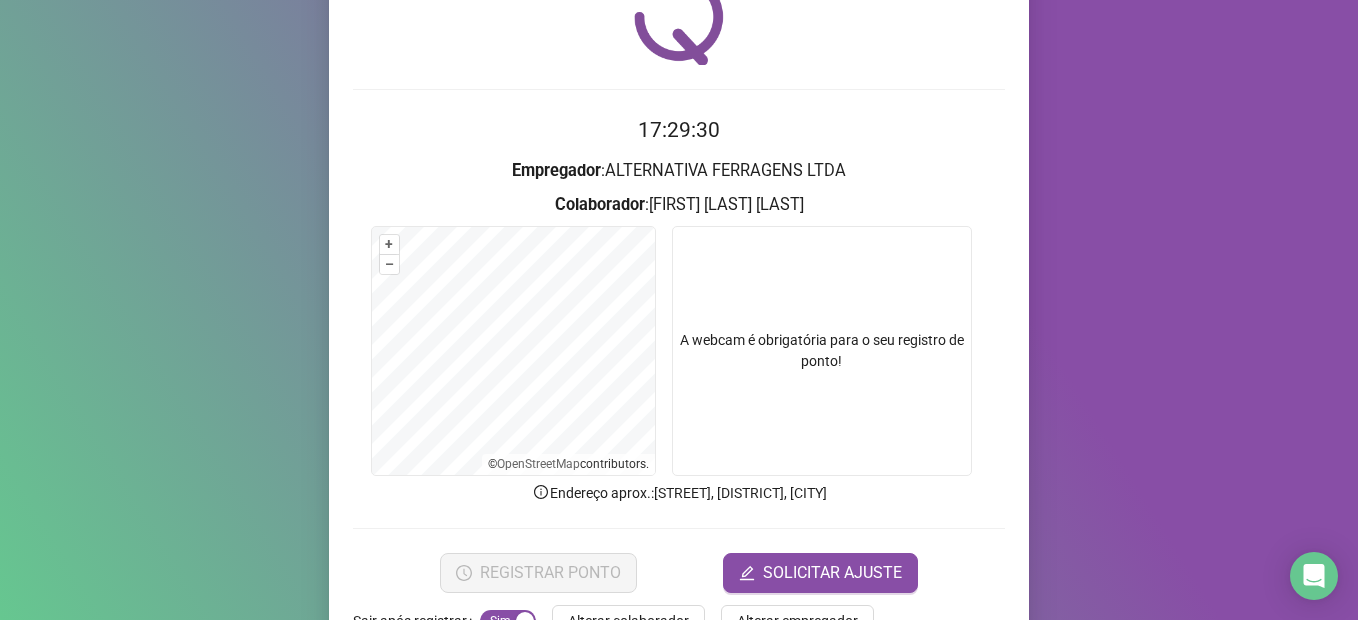 scroll, scrollTop: 161, scrollLeft: 0, axis: vertical 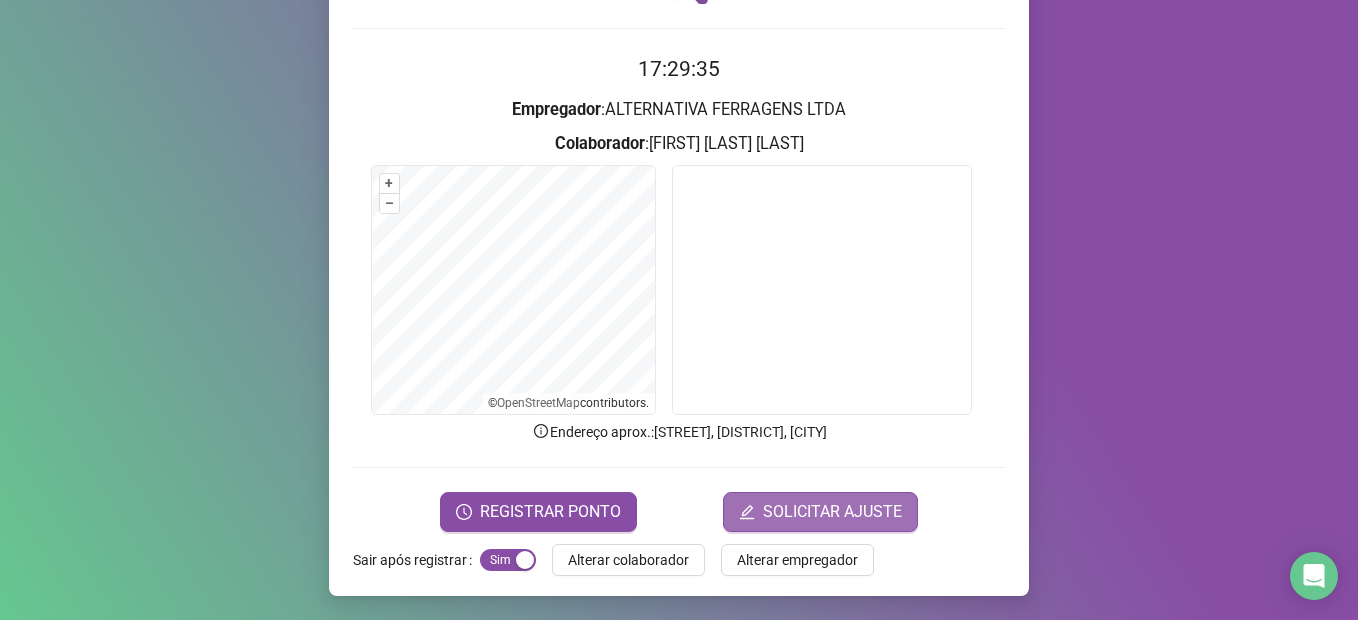 click on "SOLICITAR AJUSTE" at bounding box center (832, 512) 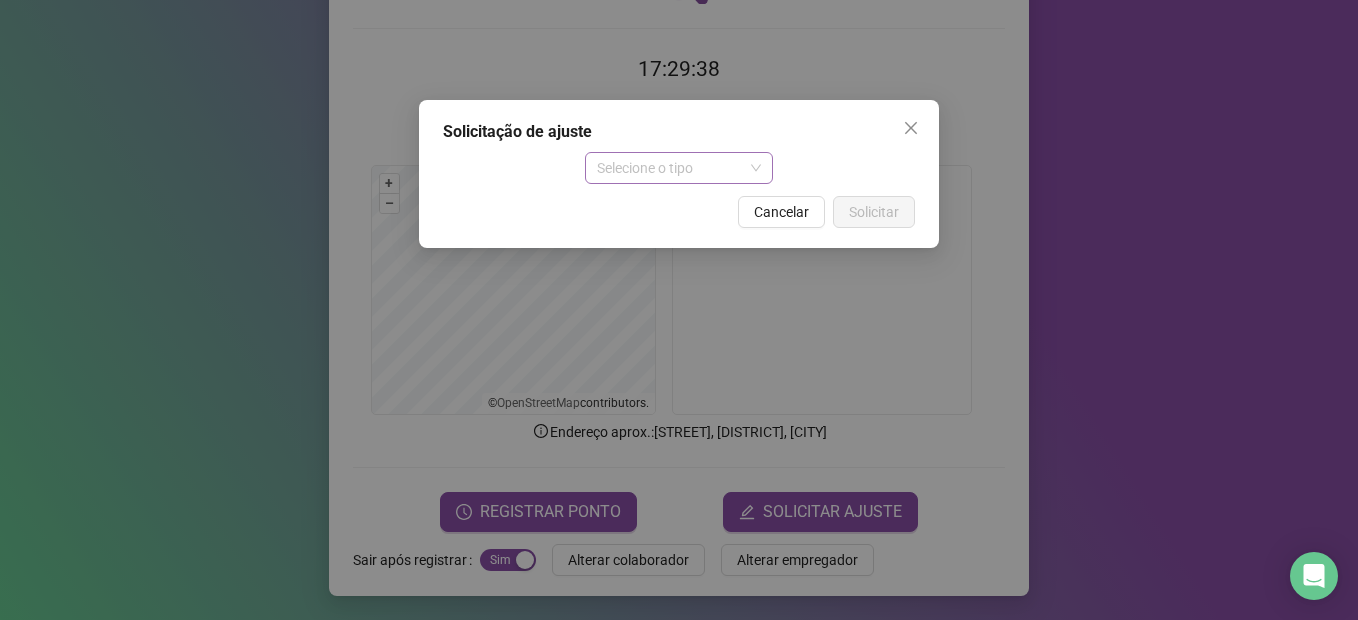 click on "Selecione o tipo" at bounding box center (679, 168) 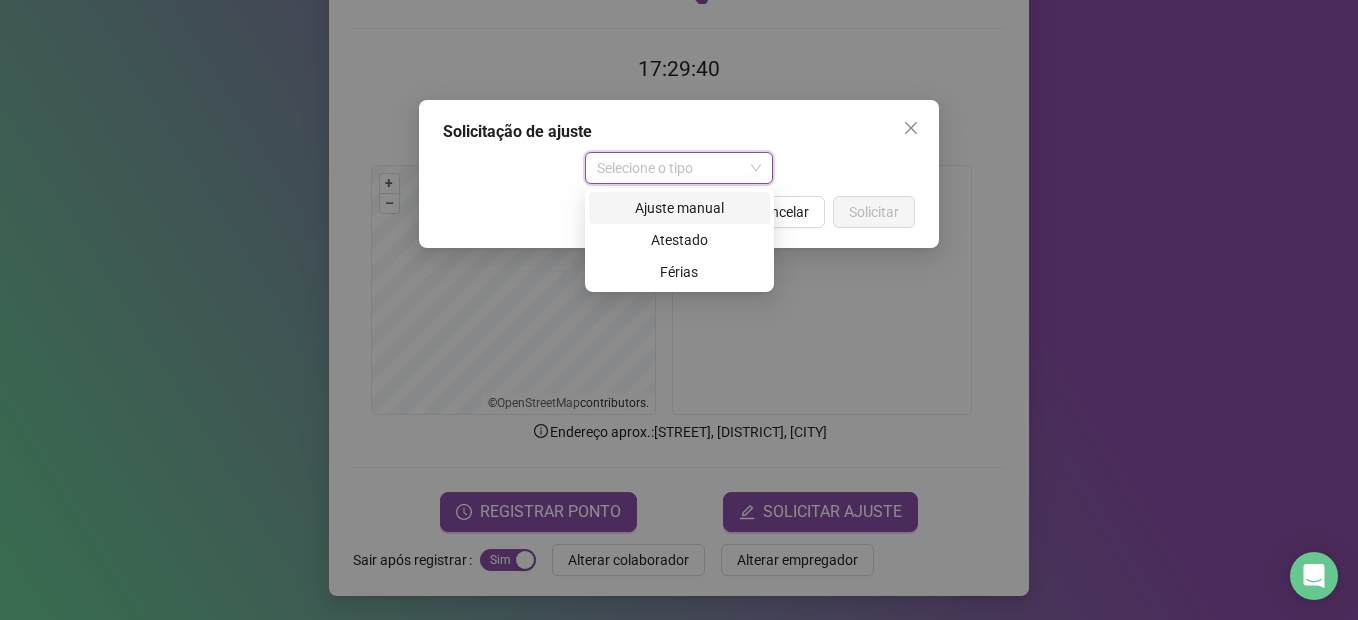 click on "Ajuste manual" at bounding box center (679, 208) 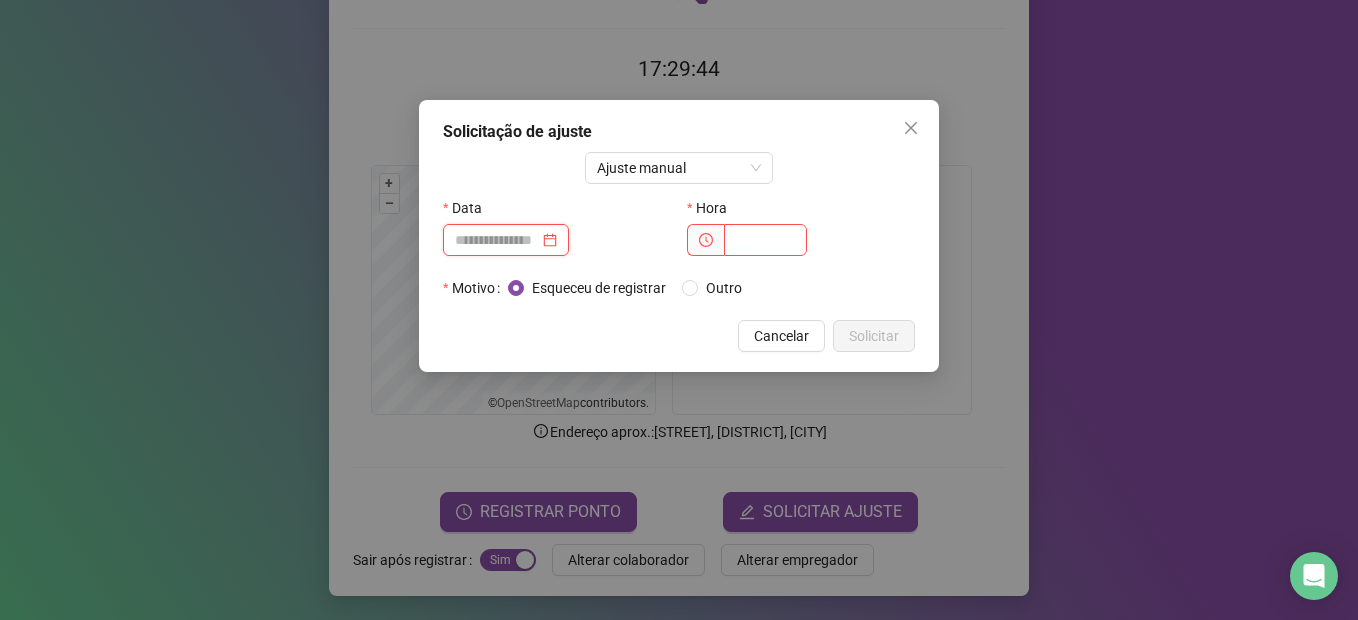 click at bounding box center [497, 240] 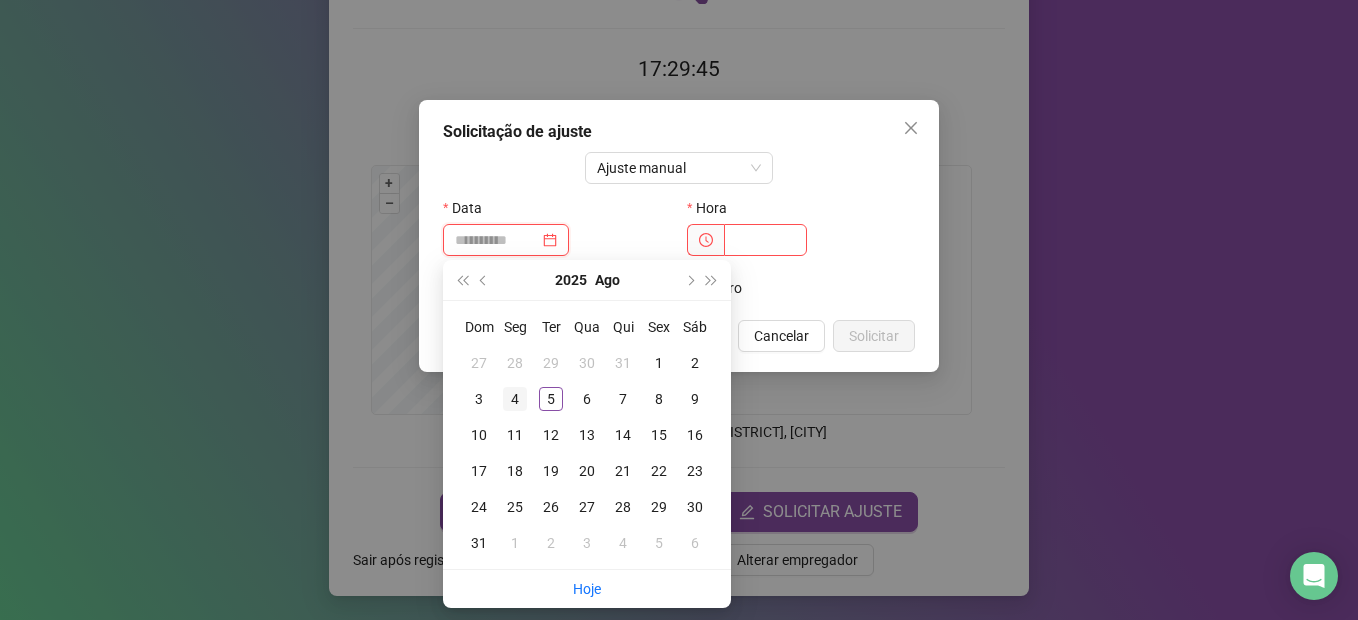 type on "**********" 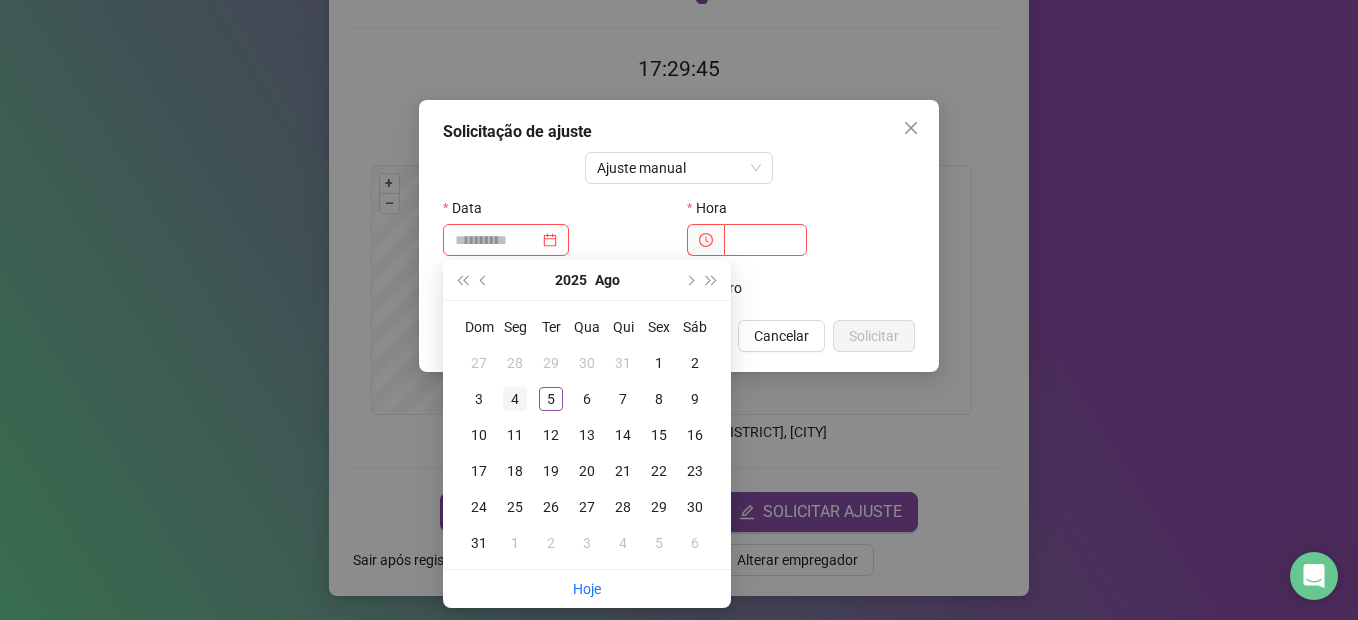 click on "4" at bounding box center [515, 399] 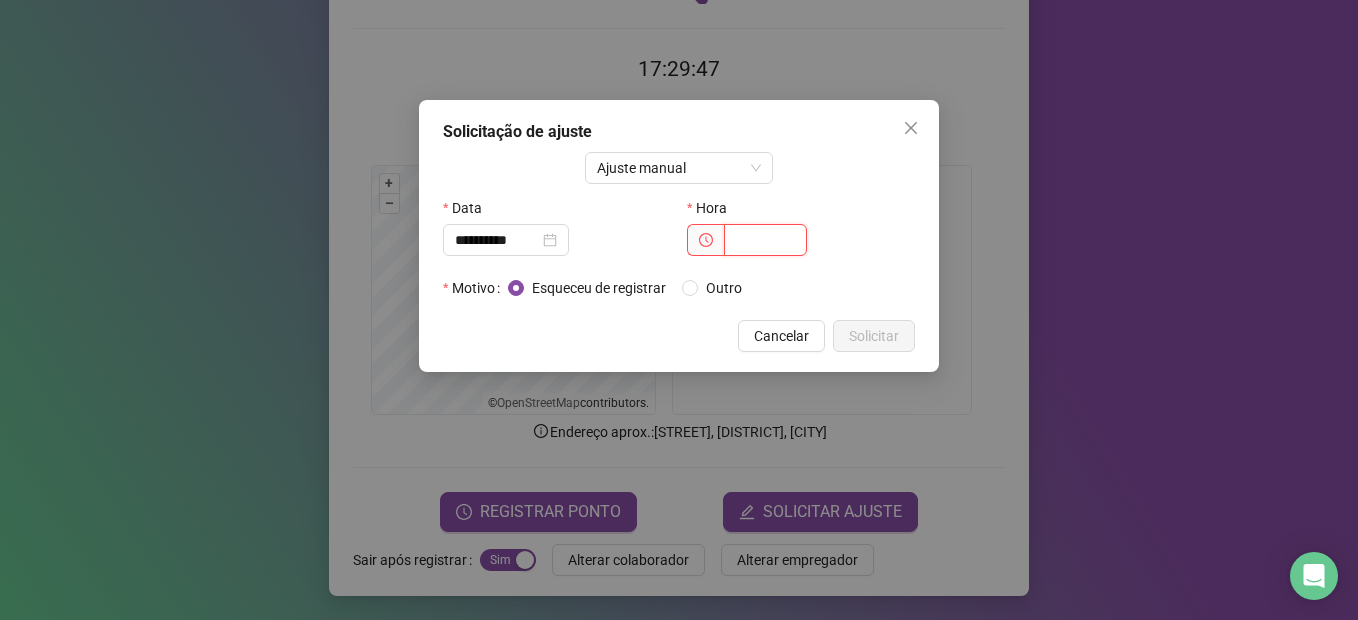 click at bounding box center [765, 240] 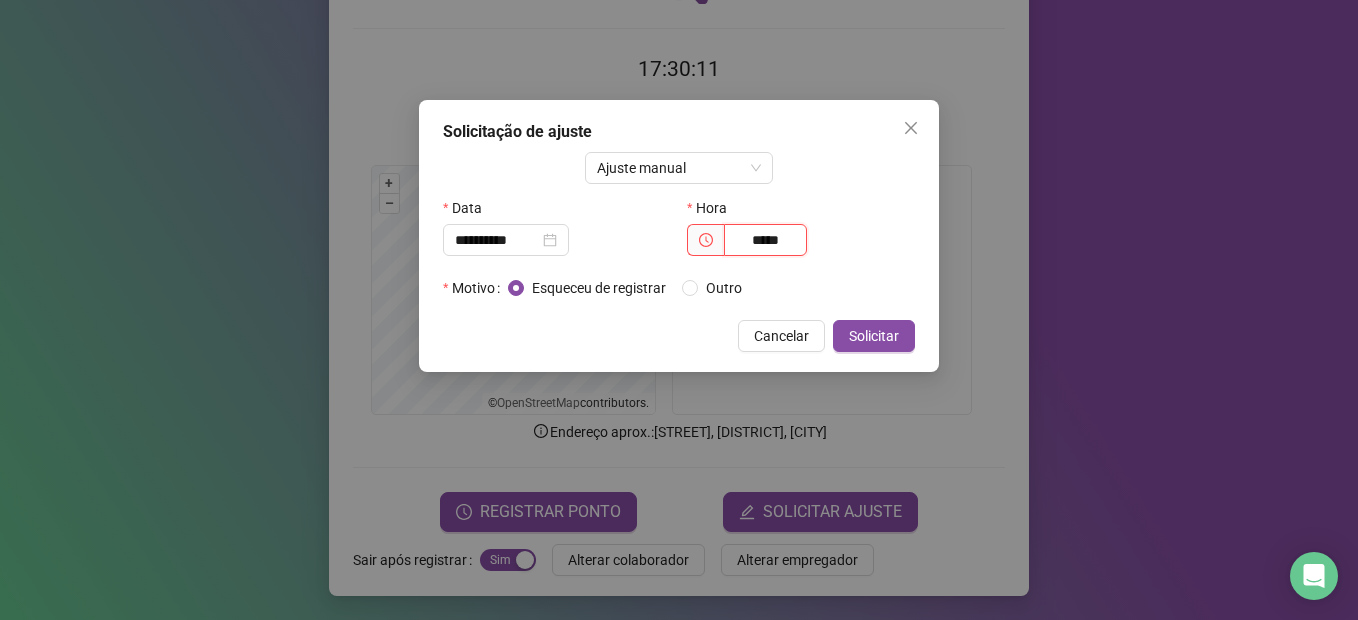 type on "*****" 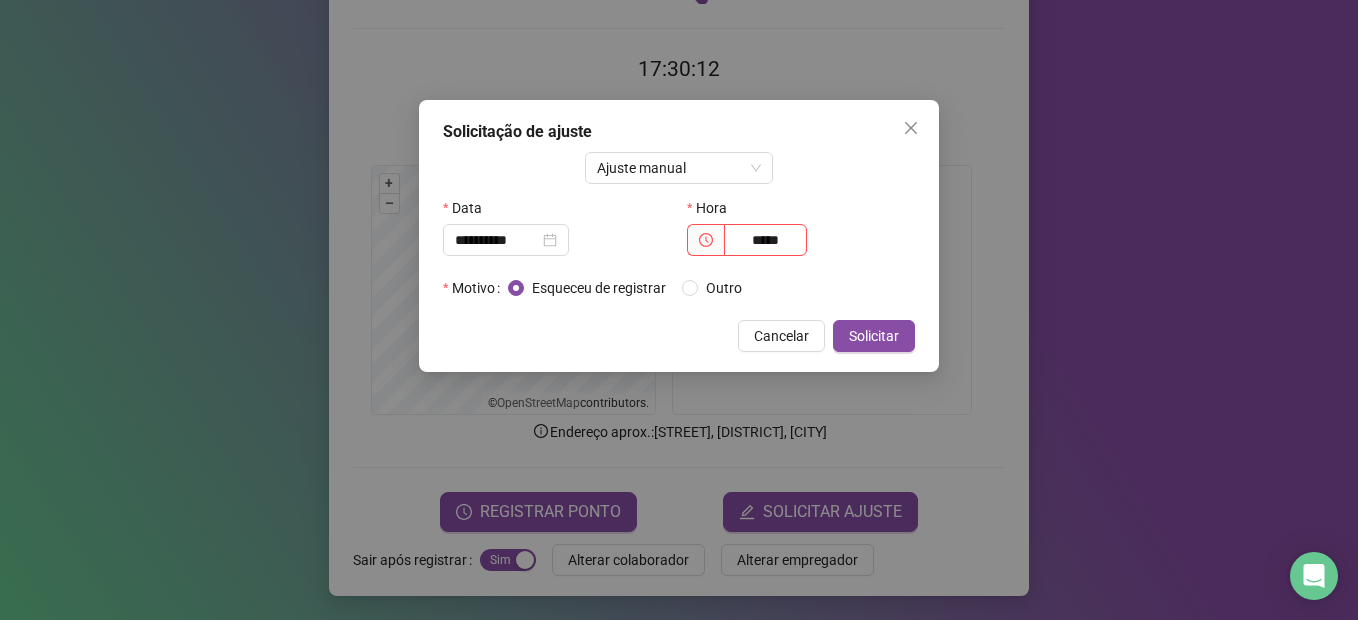 click on "Motivo" at bounding box center (475, 288) 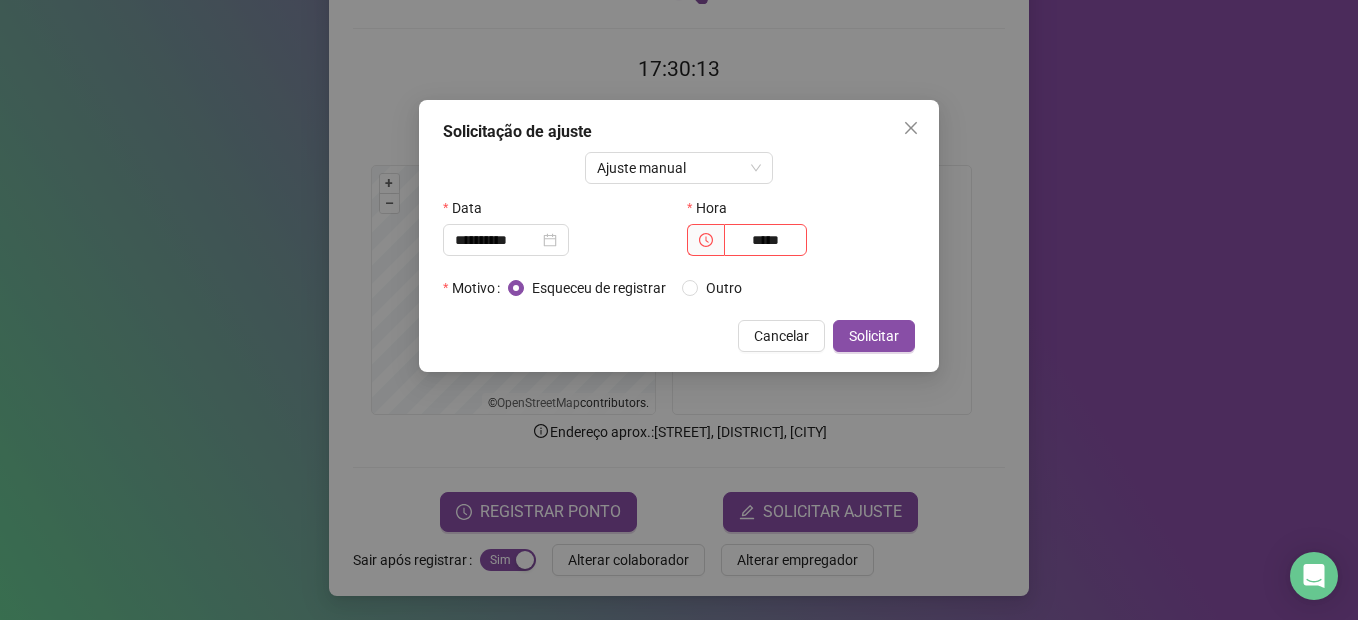 click on "Esqueceu de registrar" at bounding box center [599, 288] 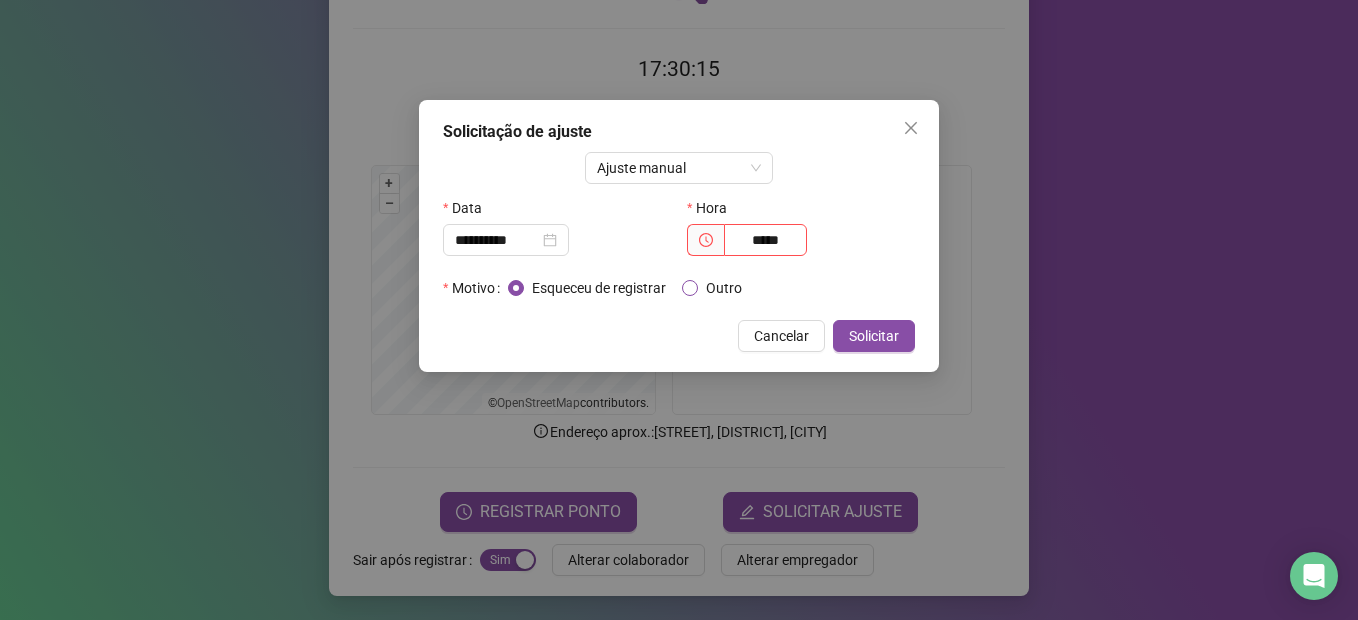 click on "Outro" at bounding box center [724, 288] 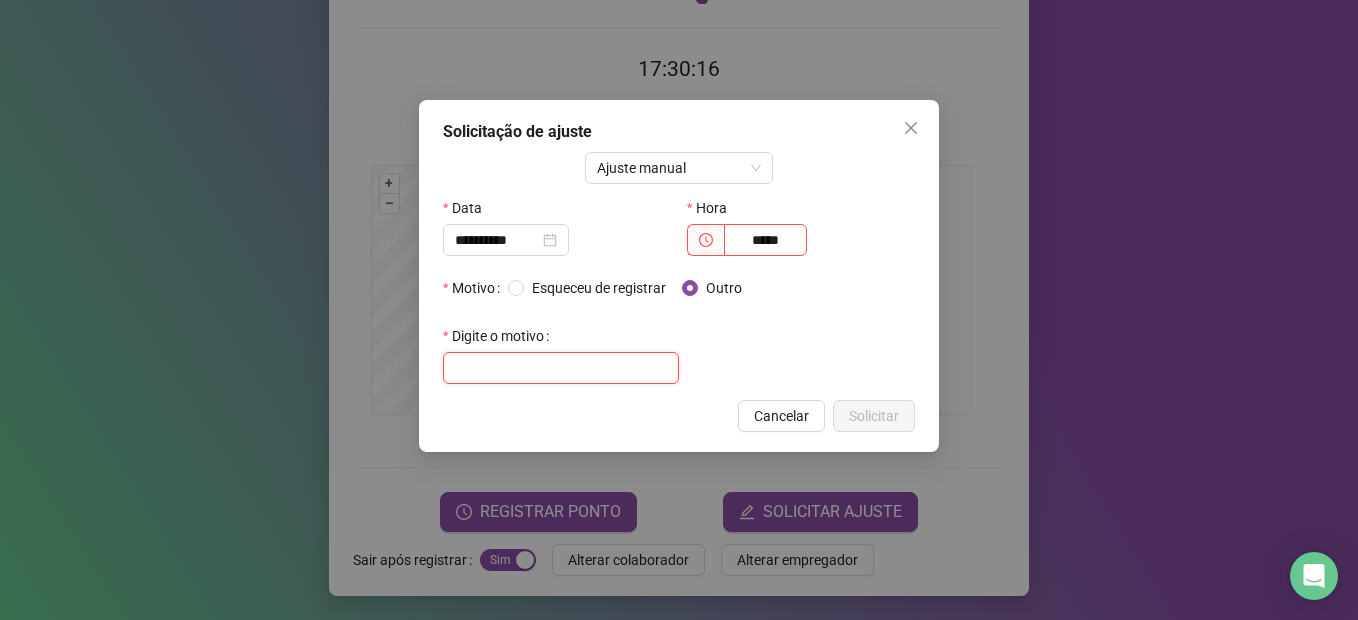 click at bounding box center [561, 368] 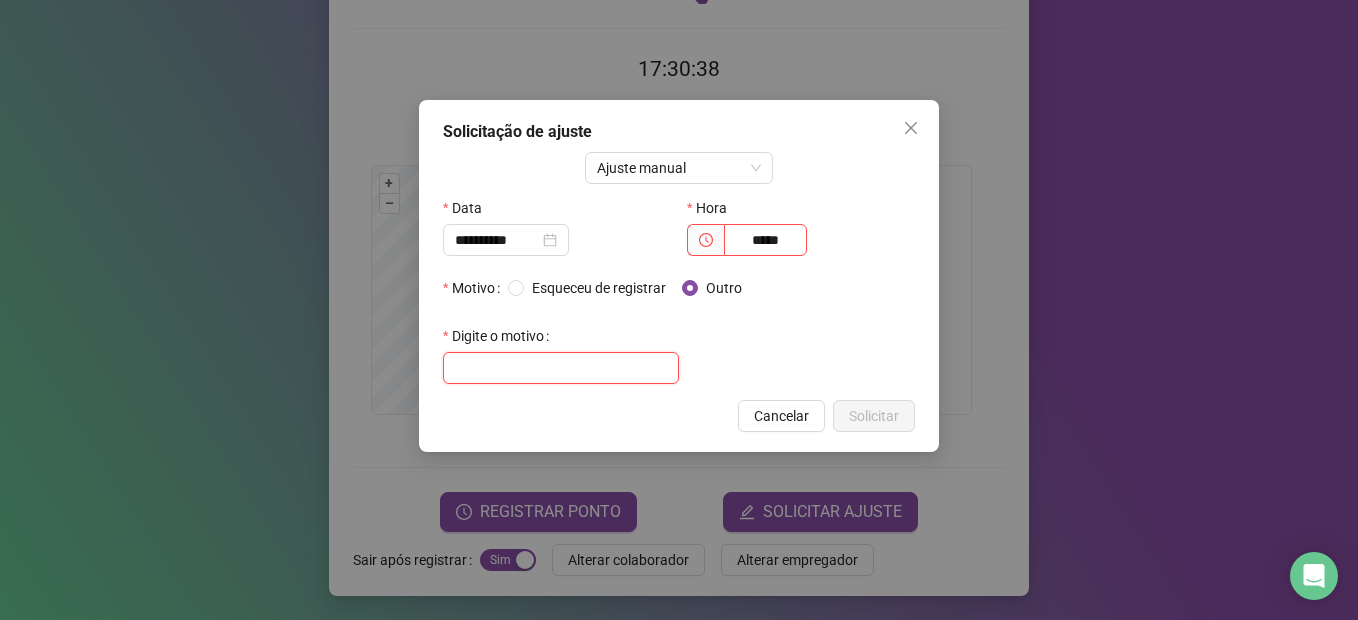 click at bounding box center [561, 368] 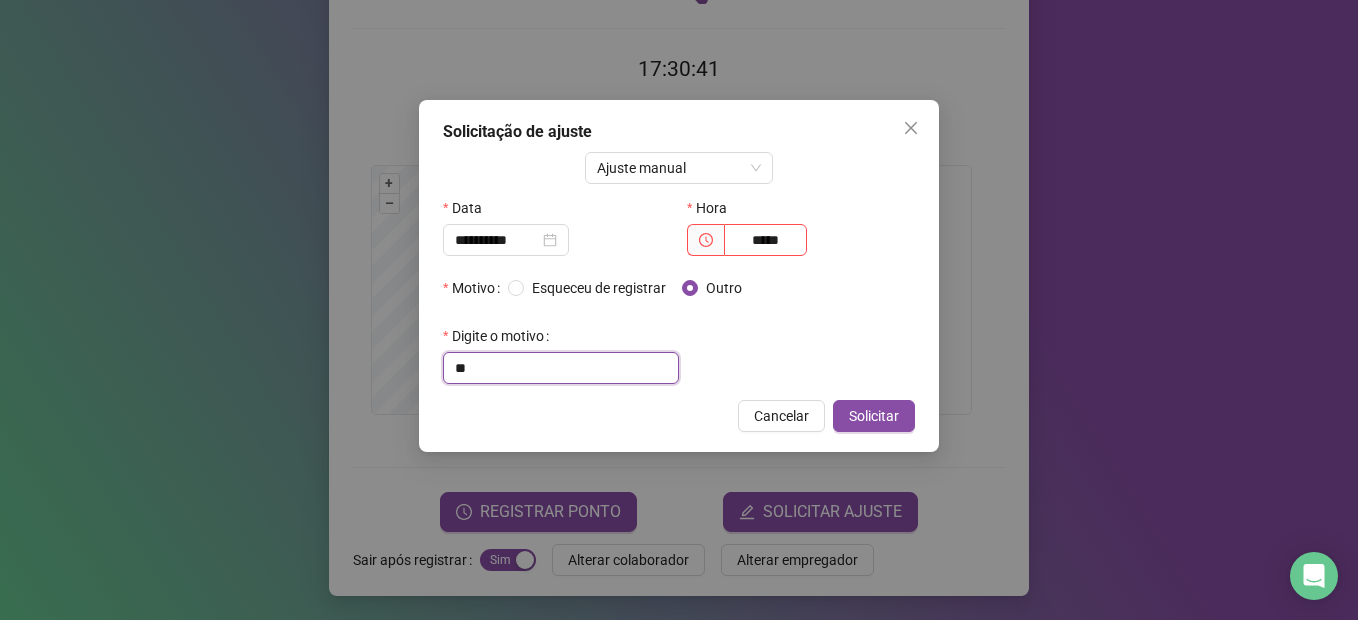 type on "*" 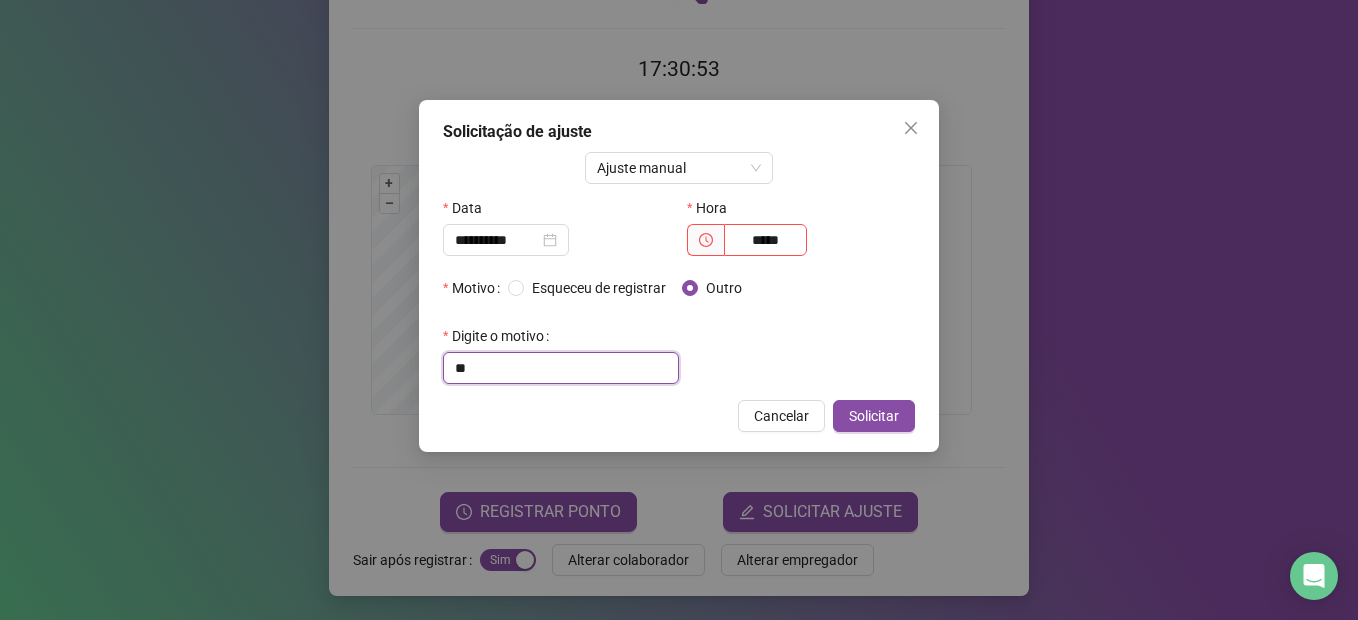 type on "*" 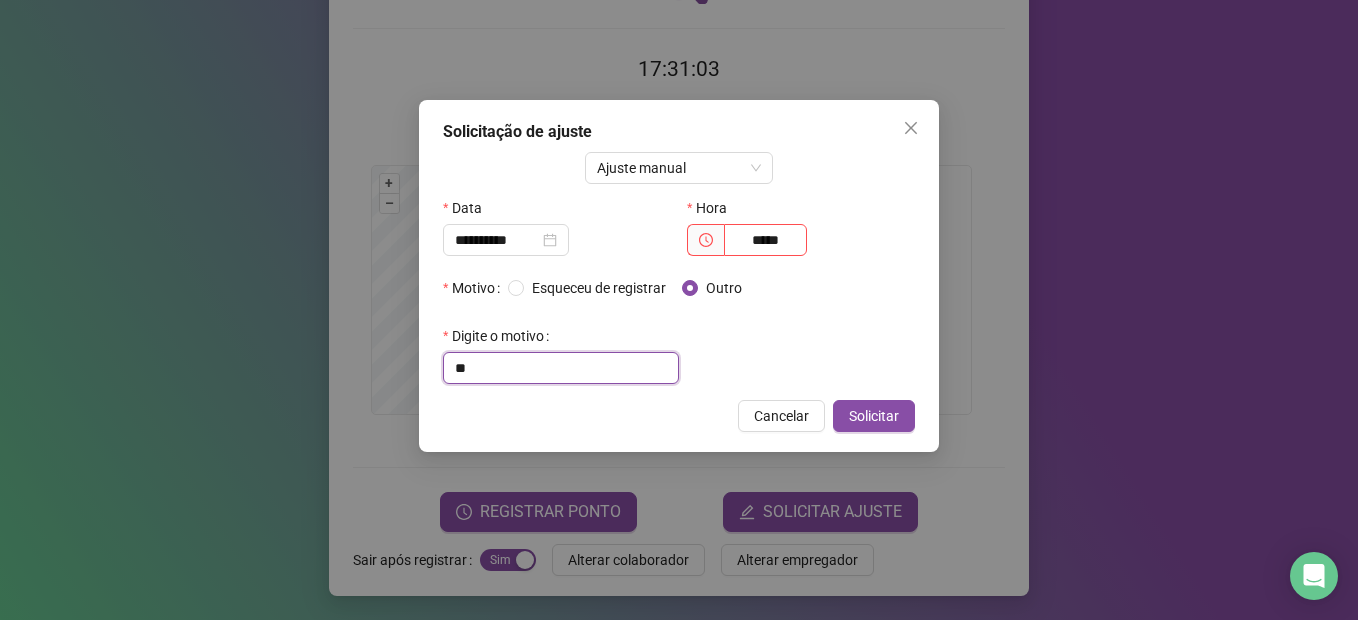 type on "*" 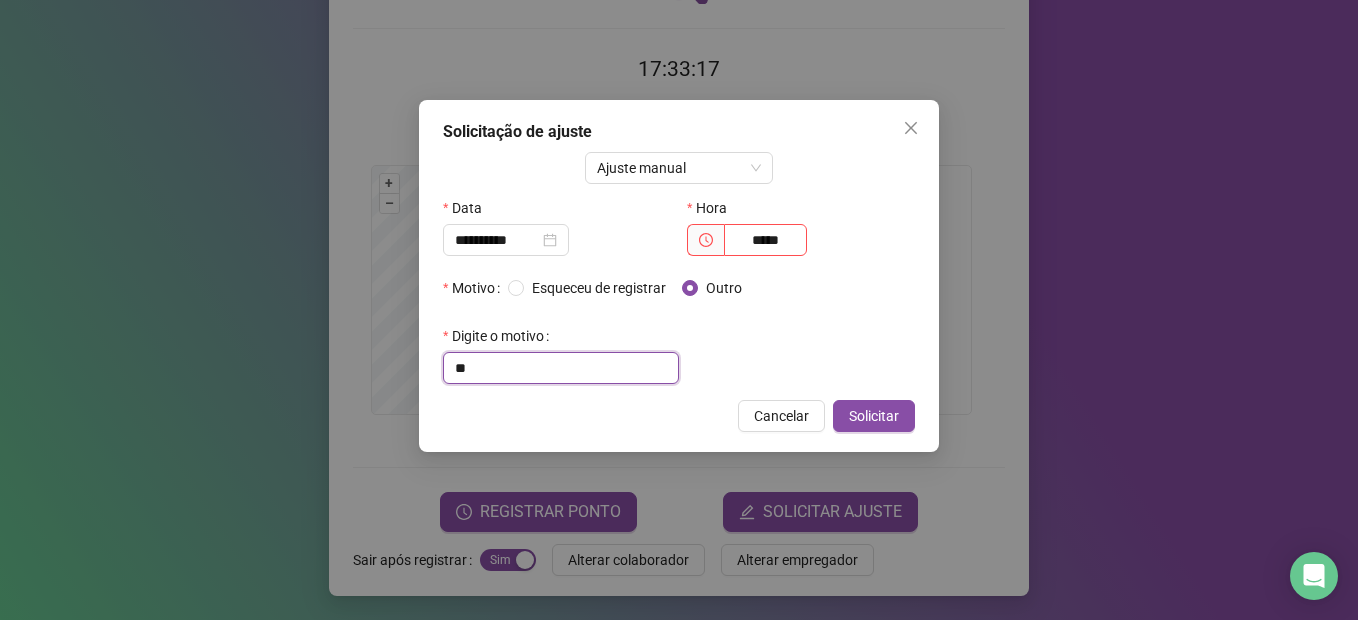 type on "*" 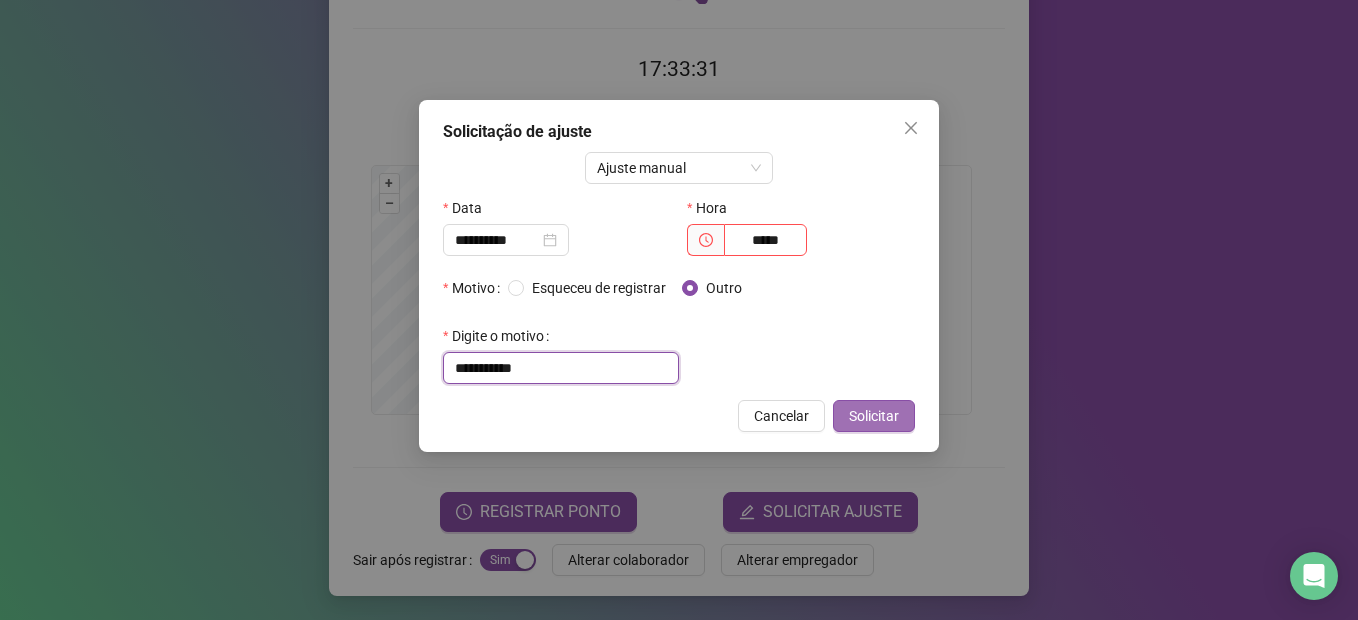 type on "**********" 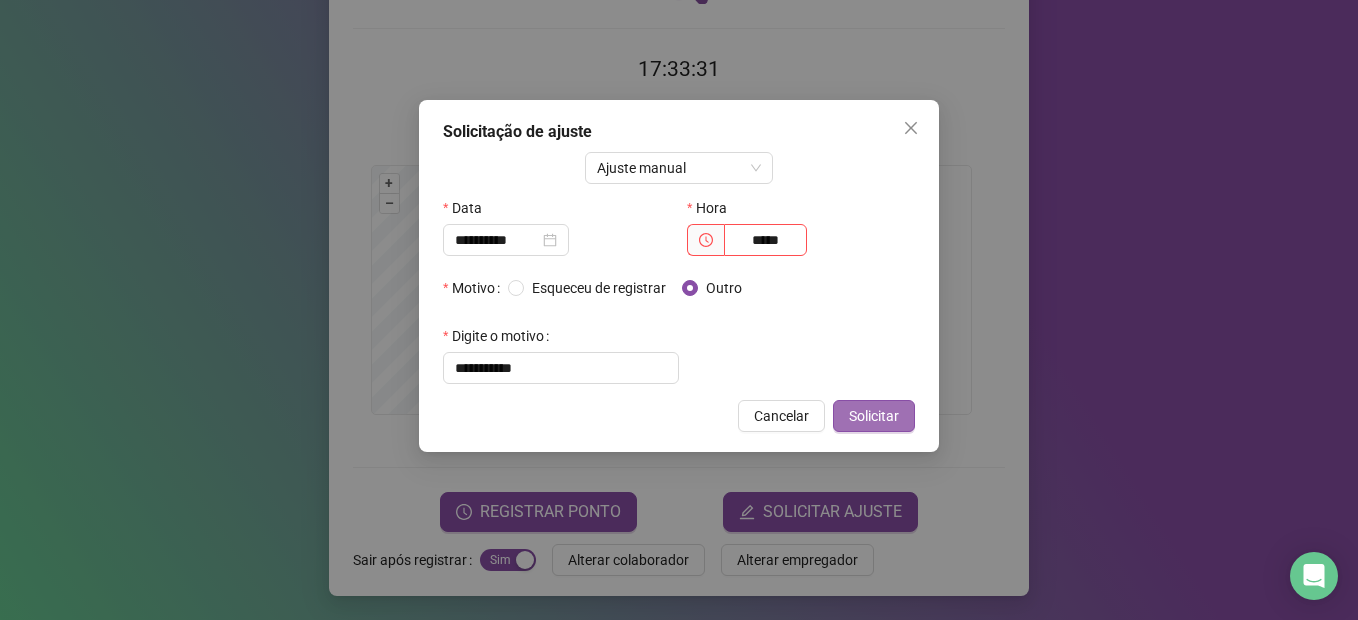 click on "Solicitar" at bounding box center [874, 416] 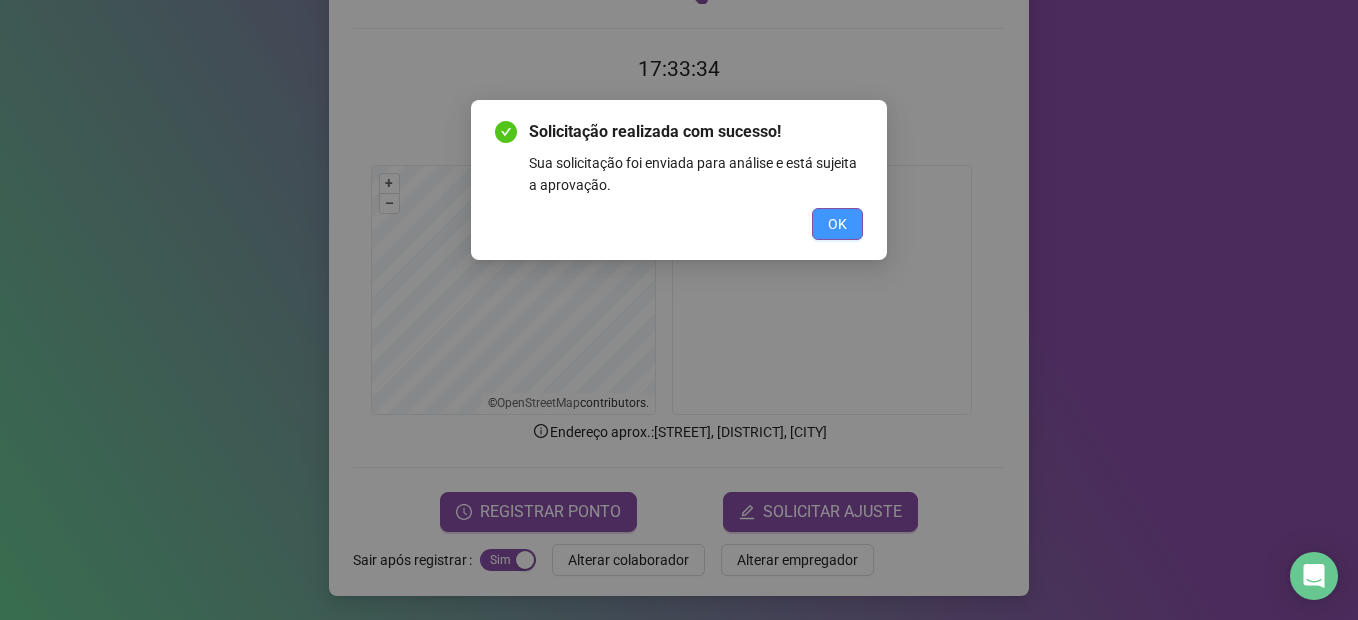 click on "OK" at bounding box center [837, 224] 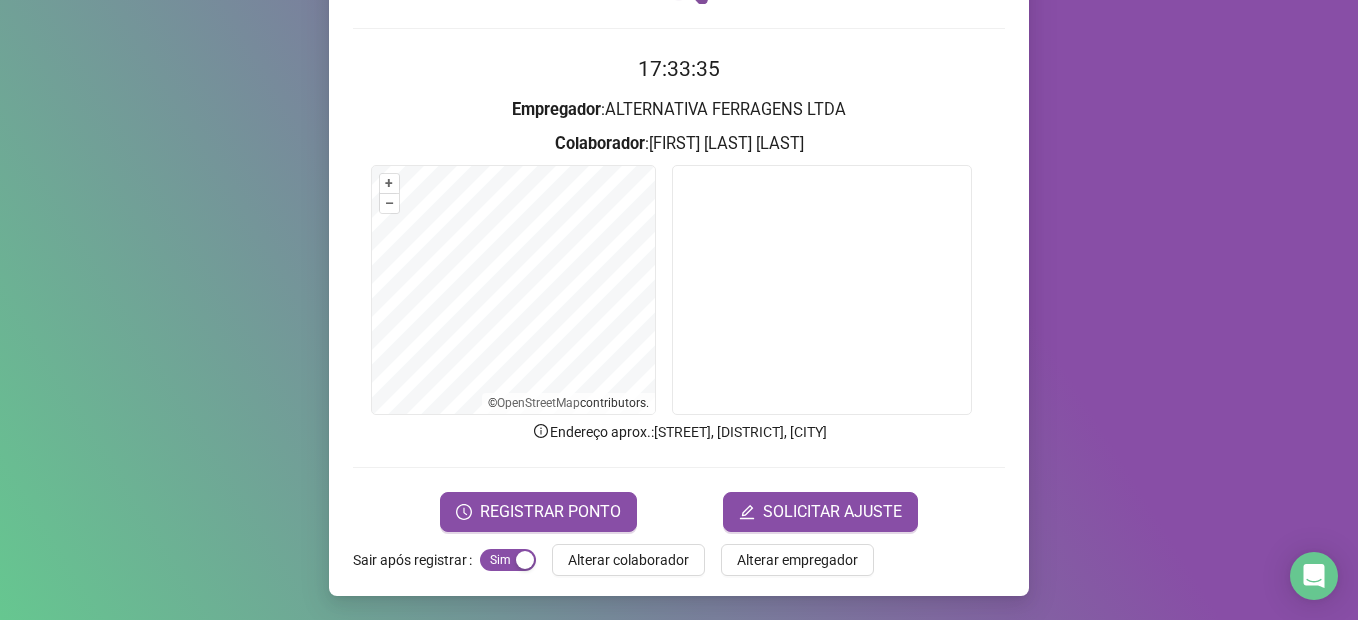 drag, startPoint x: 616, startPoint y: 552, endPoint x: 608, endPoint y: 539, distance: 15.264338 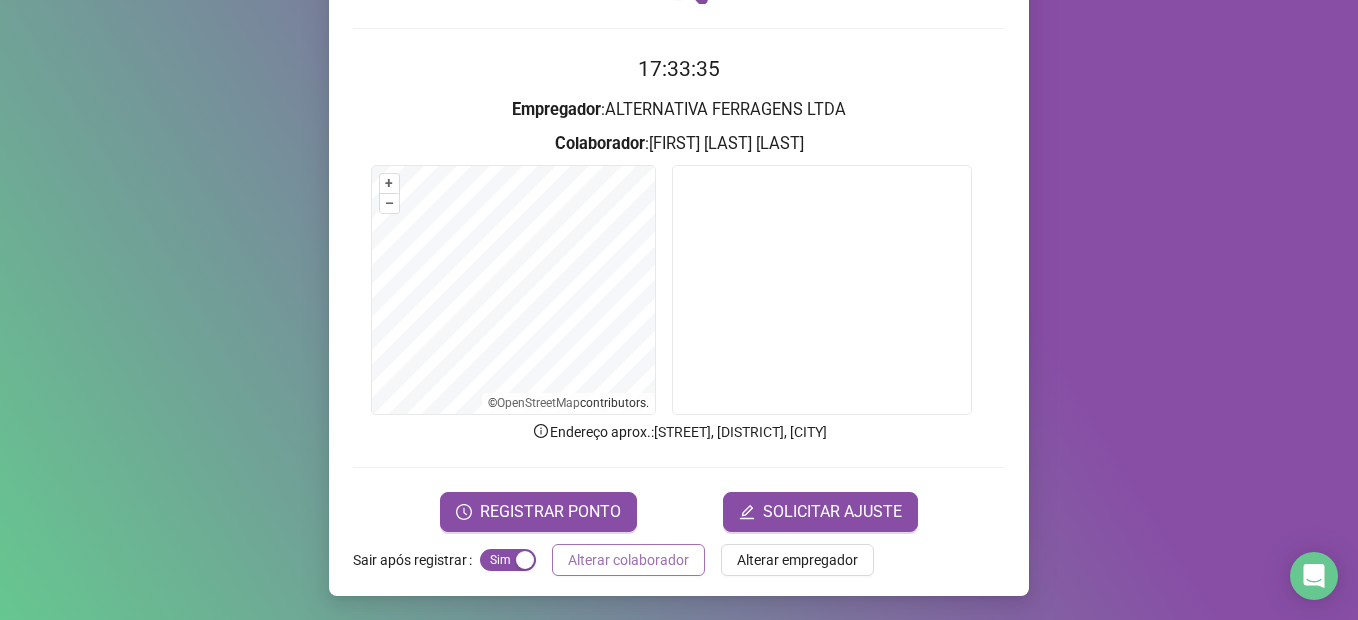 scroll, scrollTop: 0, scrollLeft: 0, axis: both 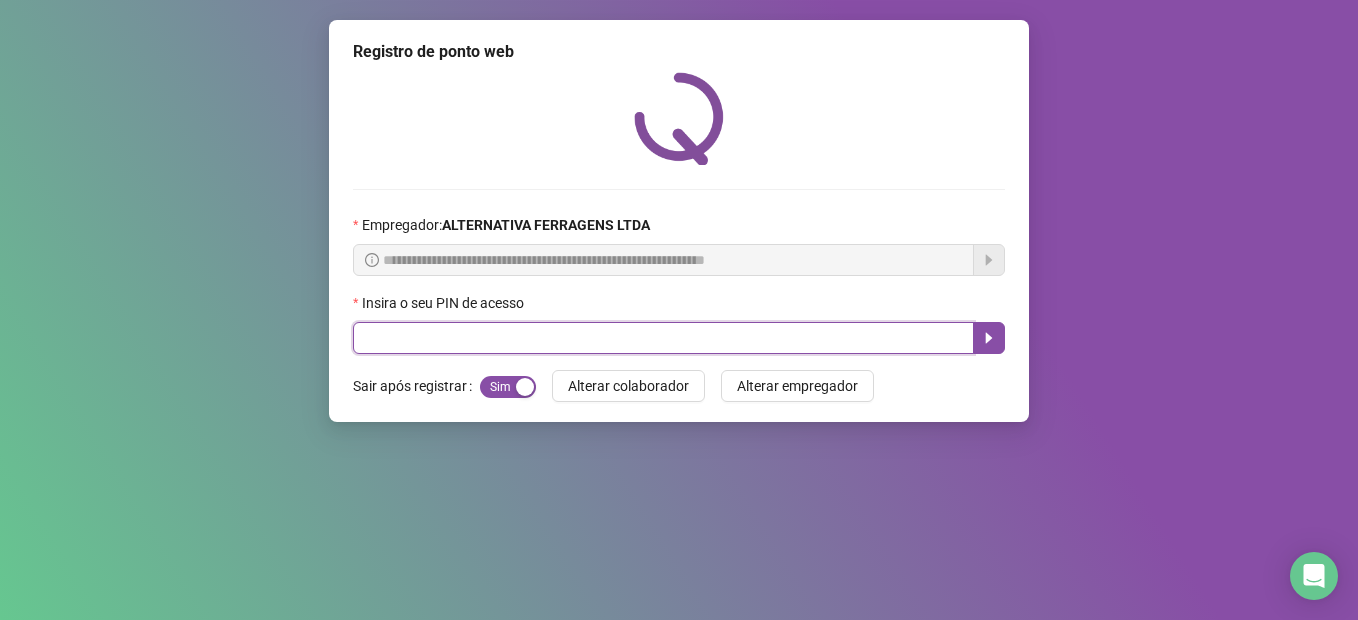 click at bounding box center (663, 338) 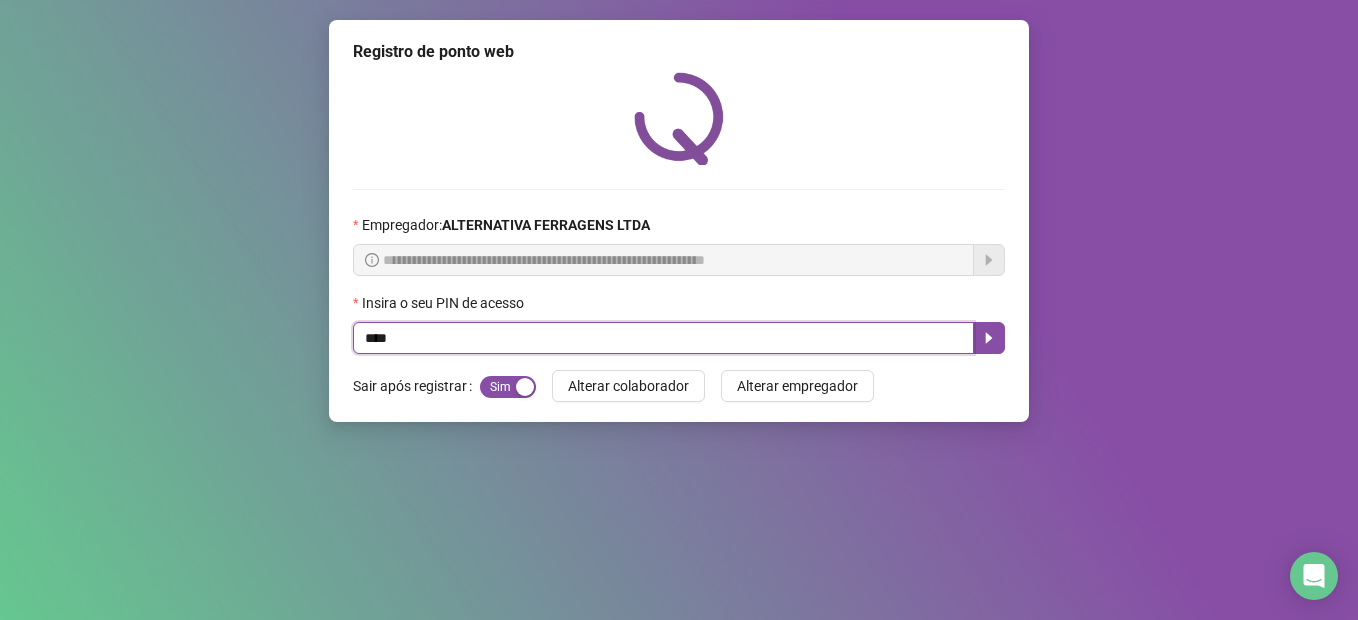 type on "****" 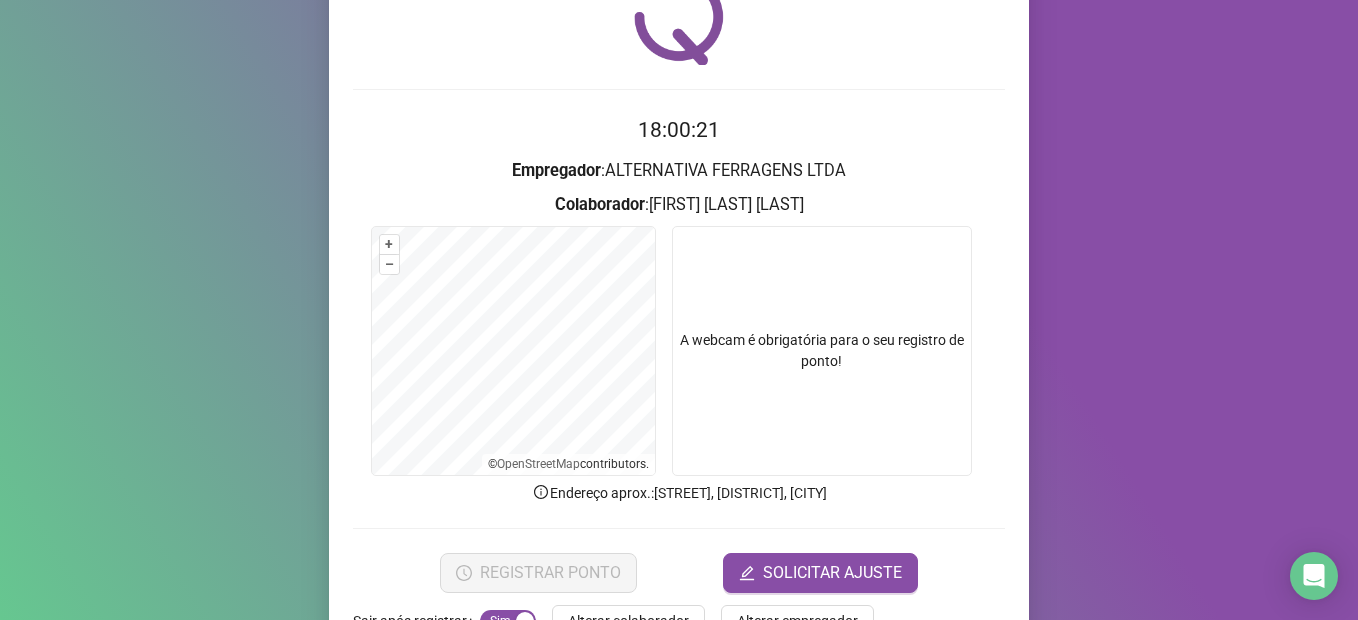 scroll, scrollTop: 161, scrollLeft: 0, axis: vertical 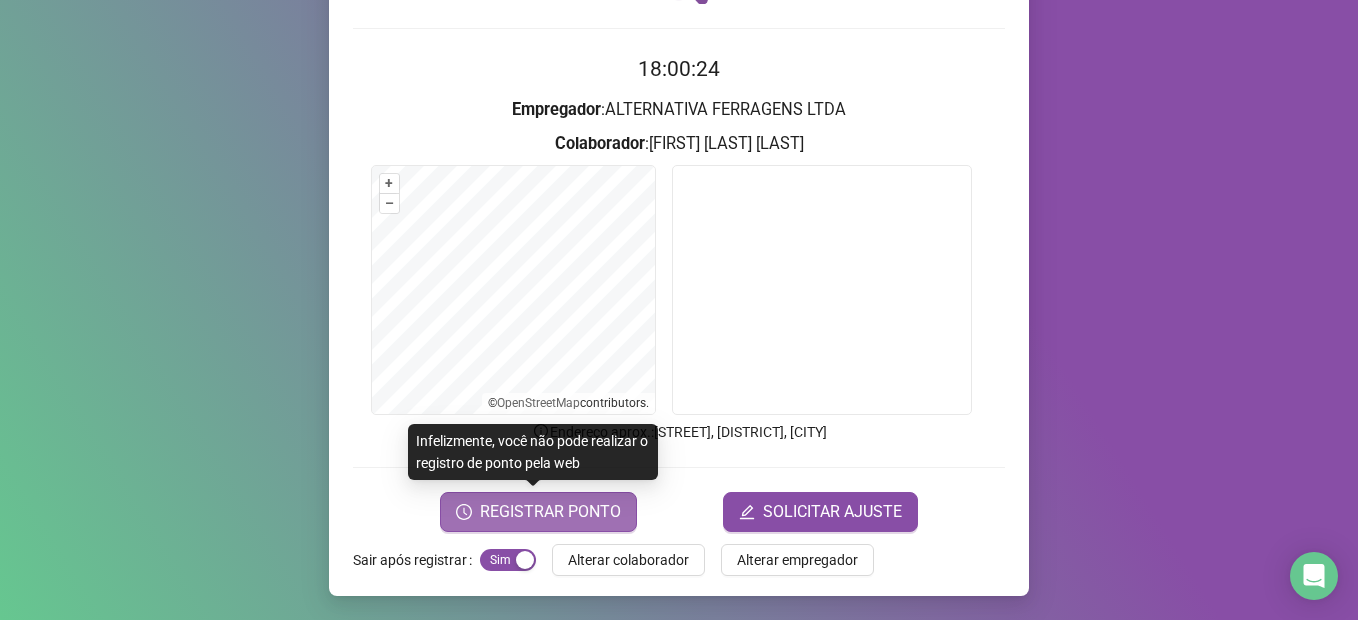 click on "REGISTRAR PONTO" at bounding box center (538, 512) 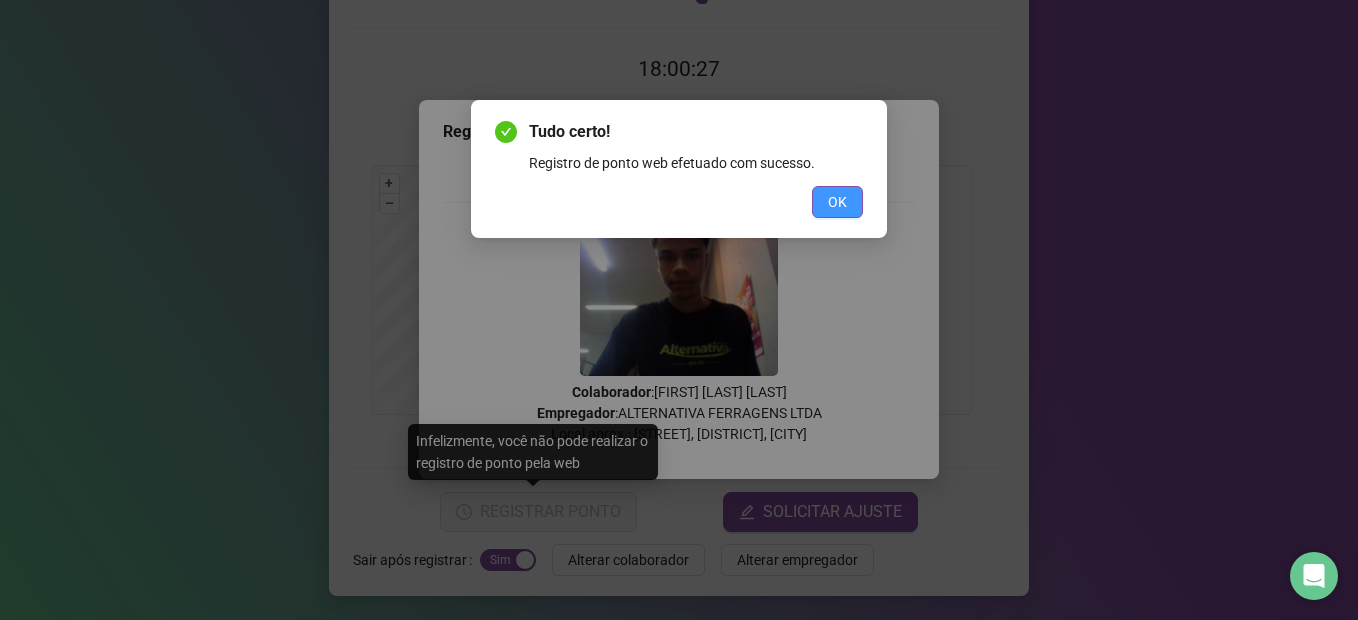 click on "OK" at bounding box center (837, 202) 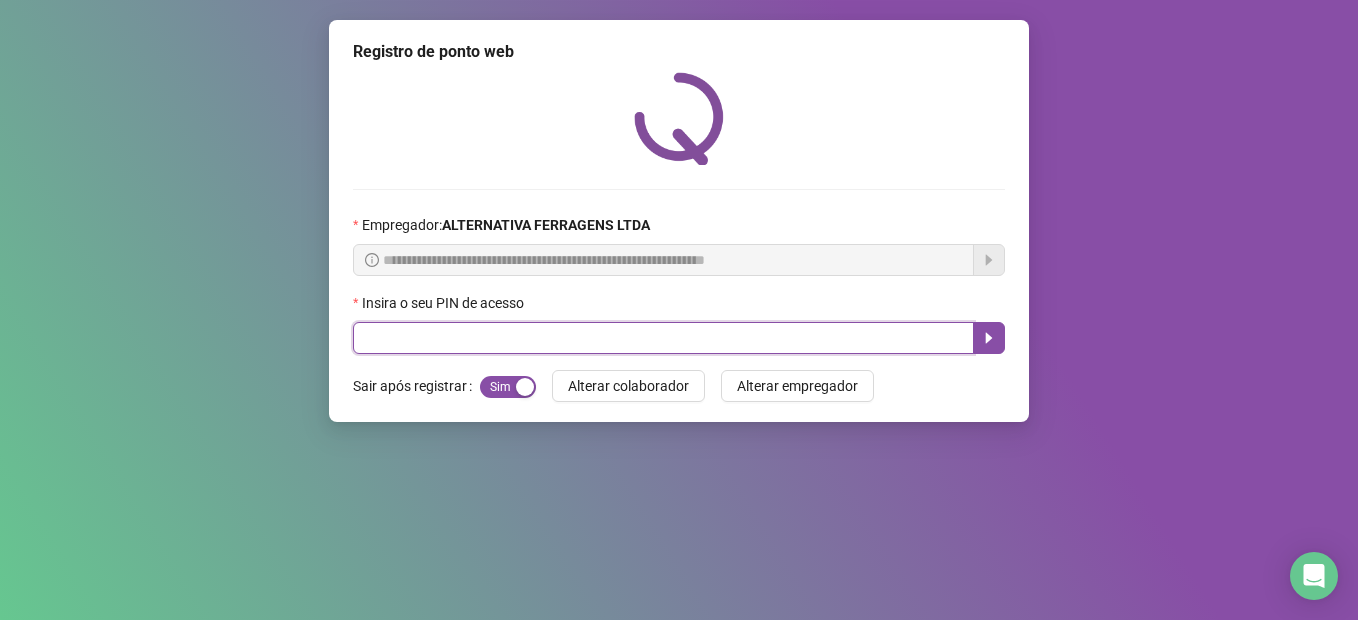 click at bounding box center [663, 338] 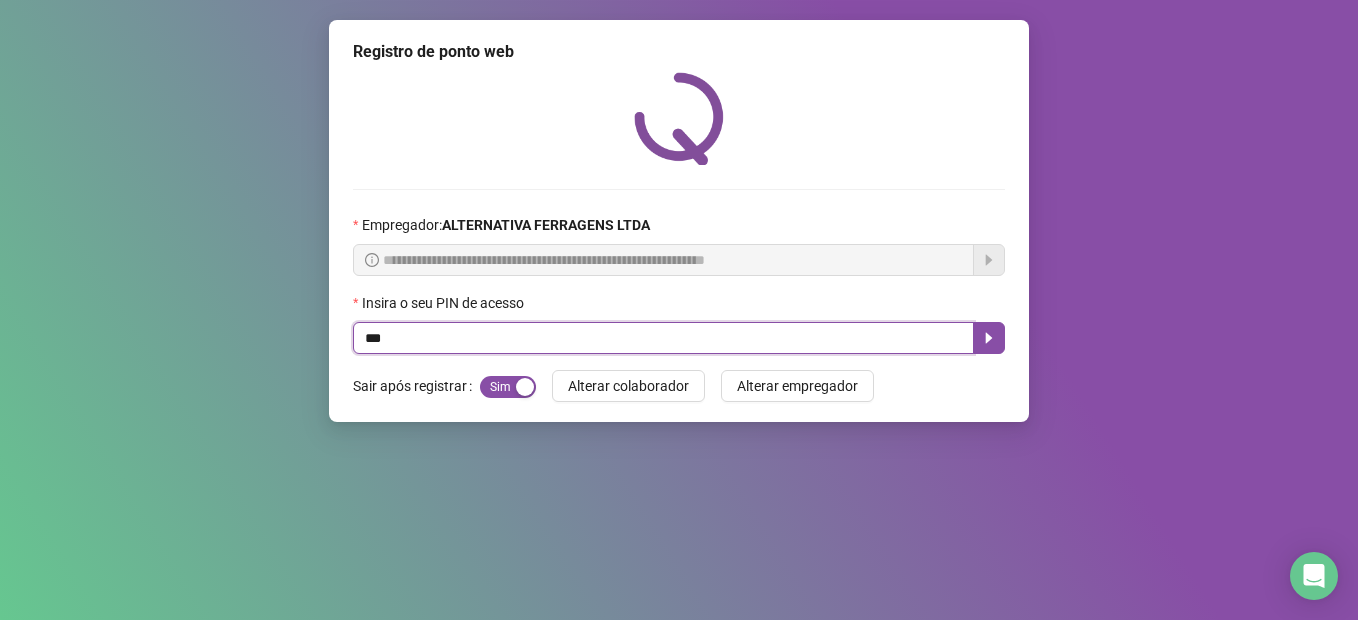 type on "****" 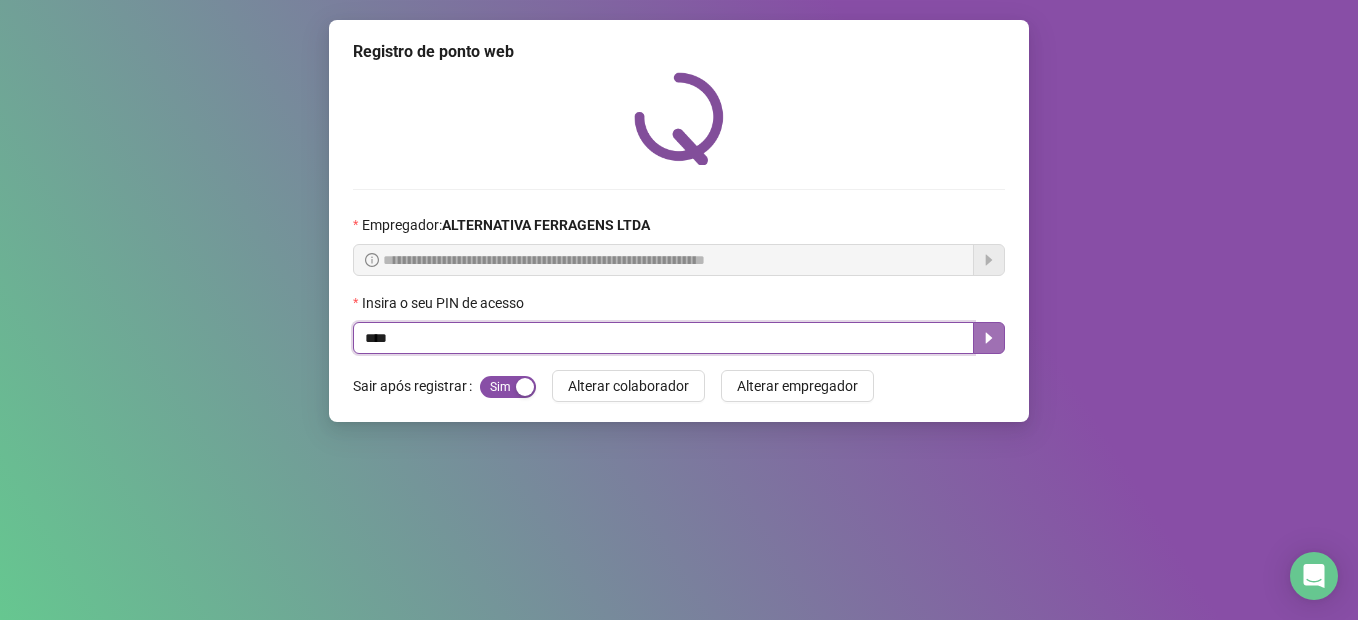click 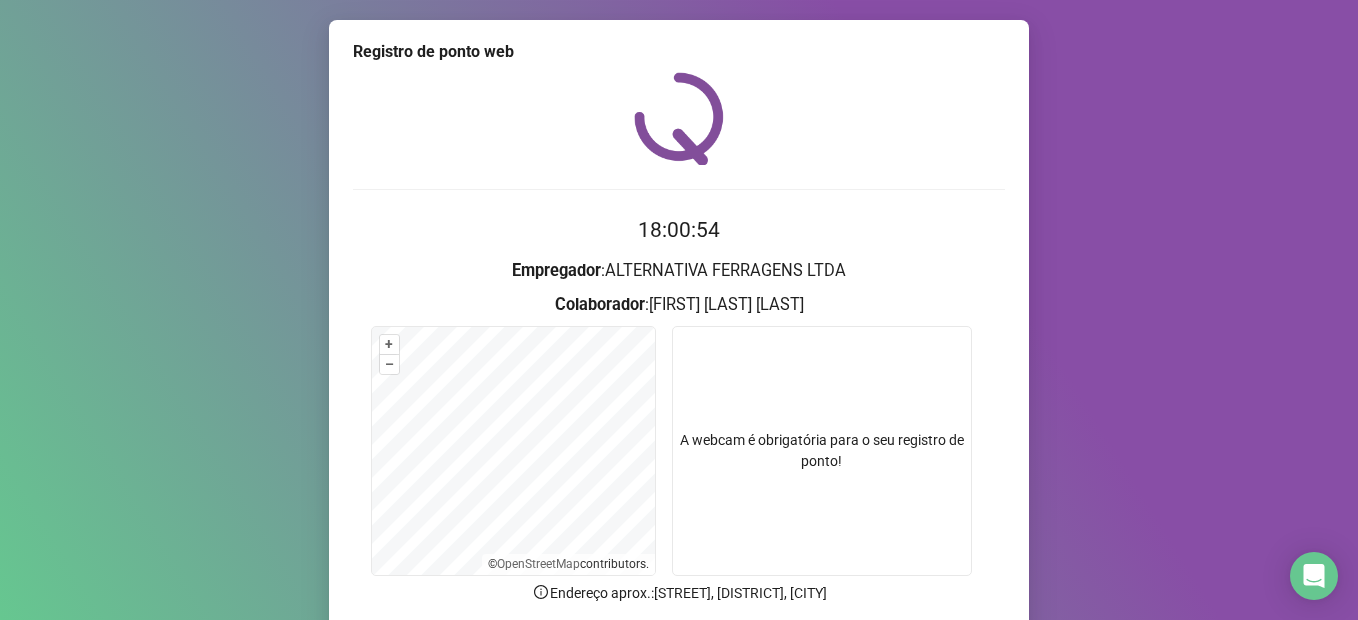 scroll, scrollTop: 161, scrollLeft: 0, axis: vertical 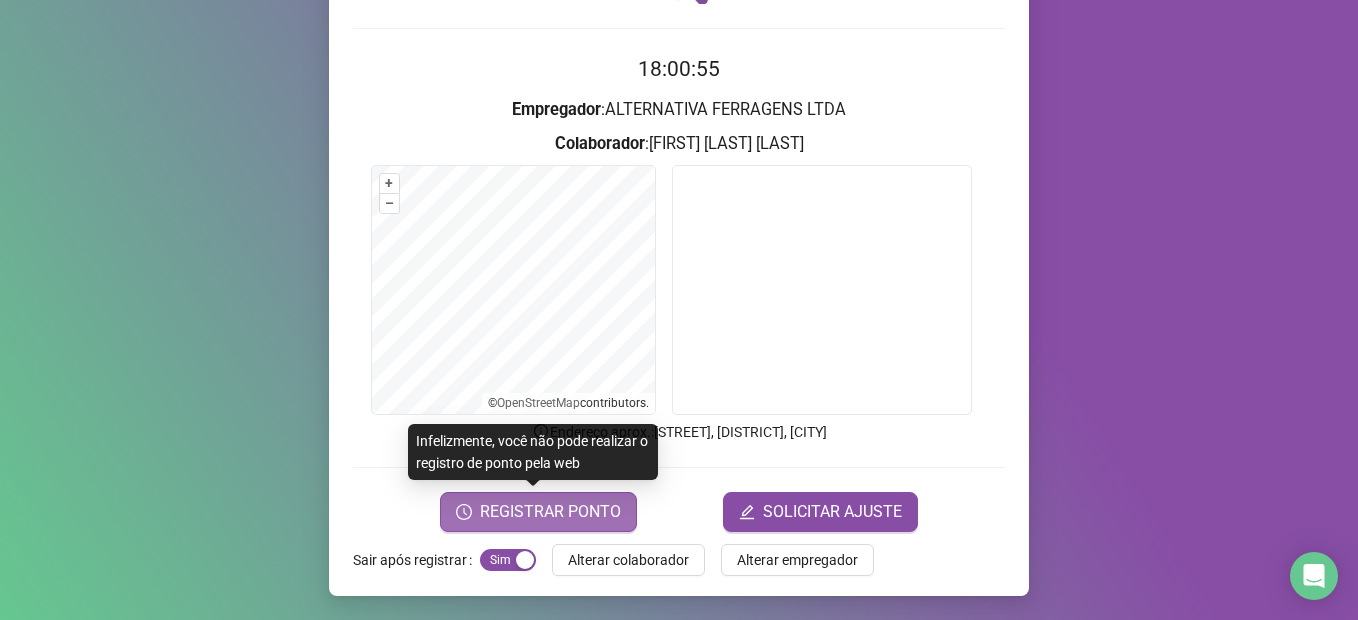 click on "REGISTRAR PONTO" at bounding box center [550, 512] 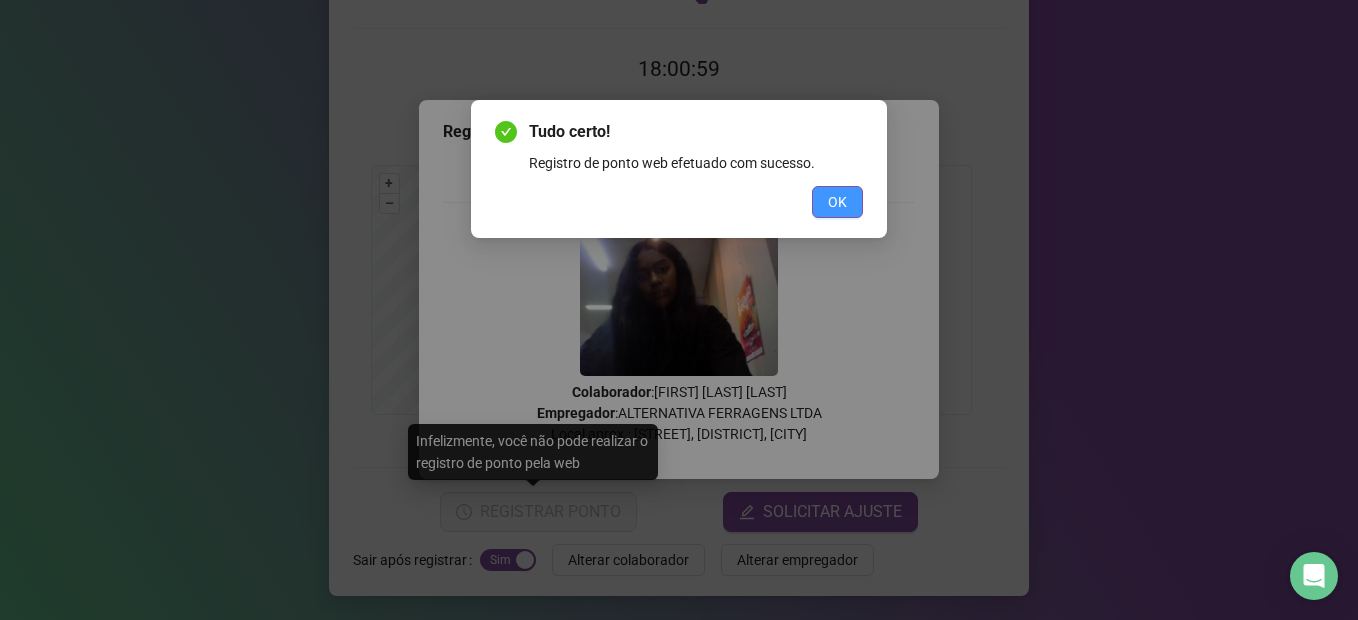 click on "OK" at bounding box center (837, 202) 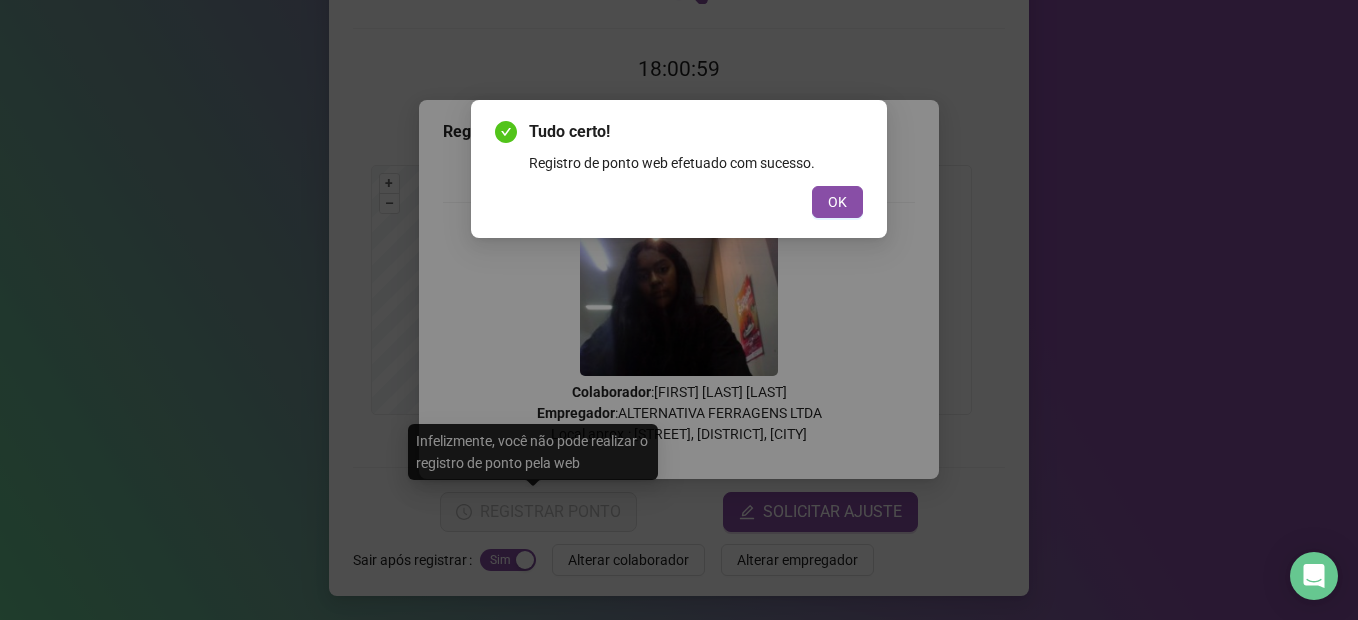 scroll, scrollTop: 0, scrollLeft: 0, axis: both 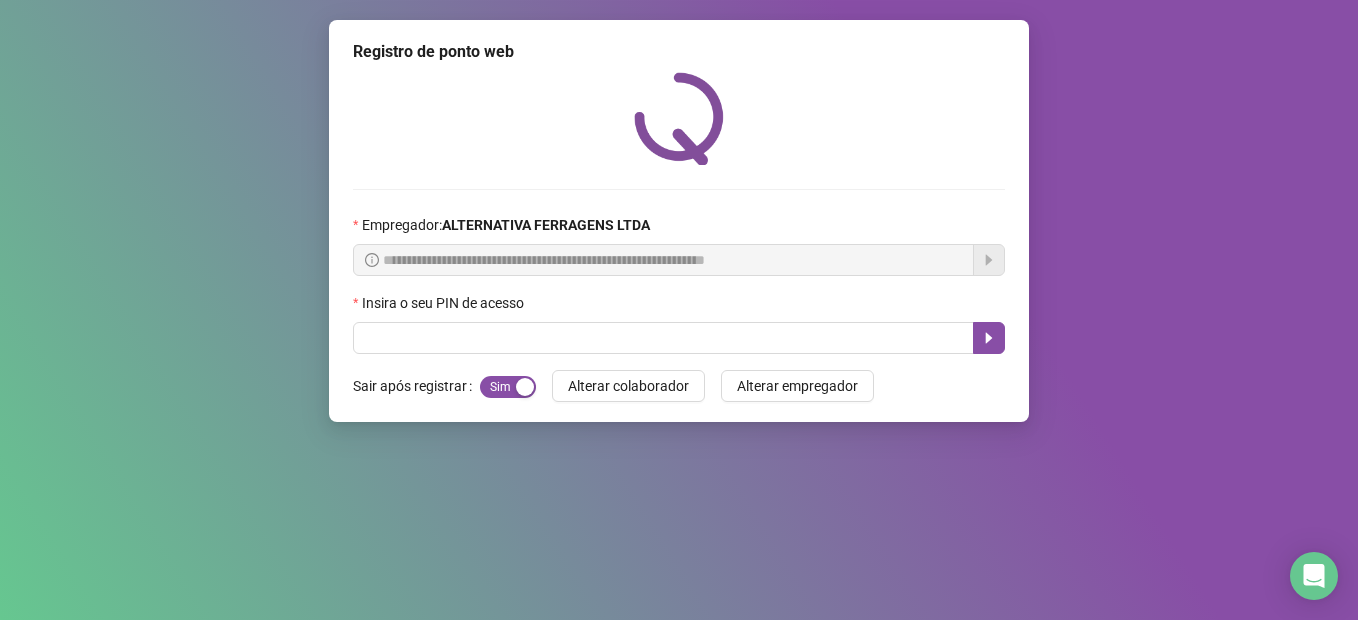 click on "**********" at bounding box center (679, 310) 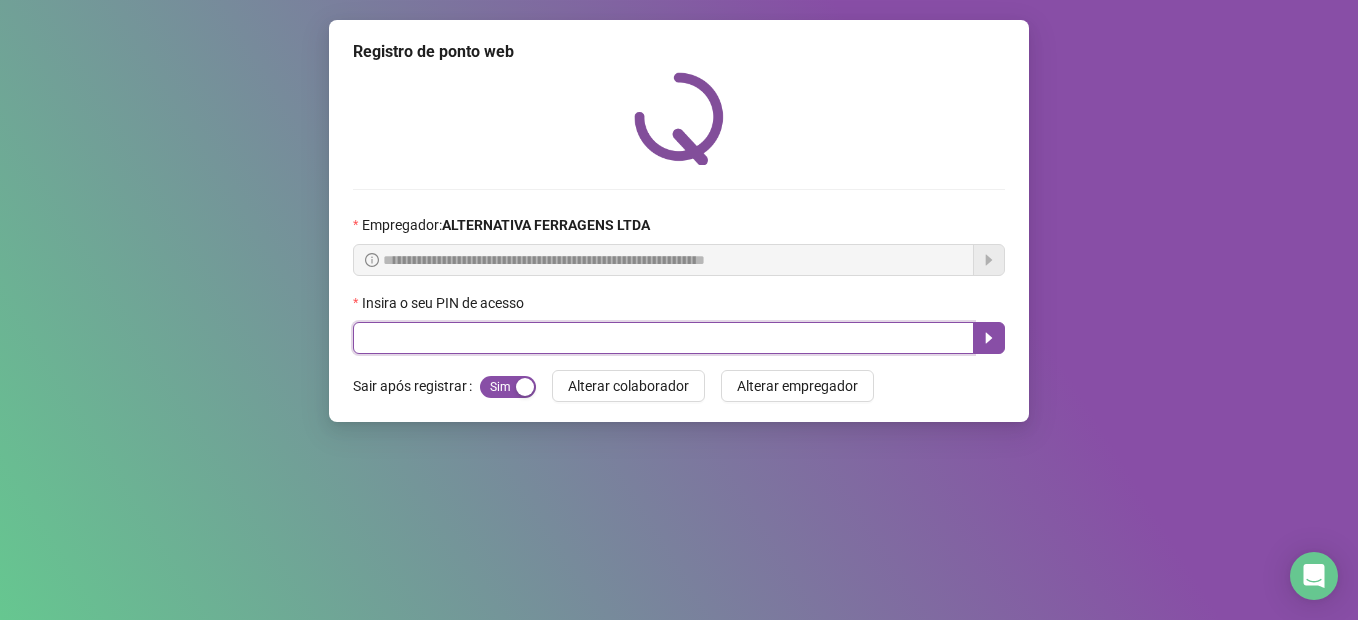 click at bounding box center [663, 338] 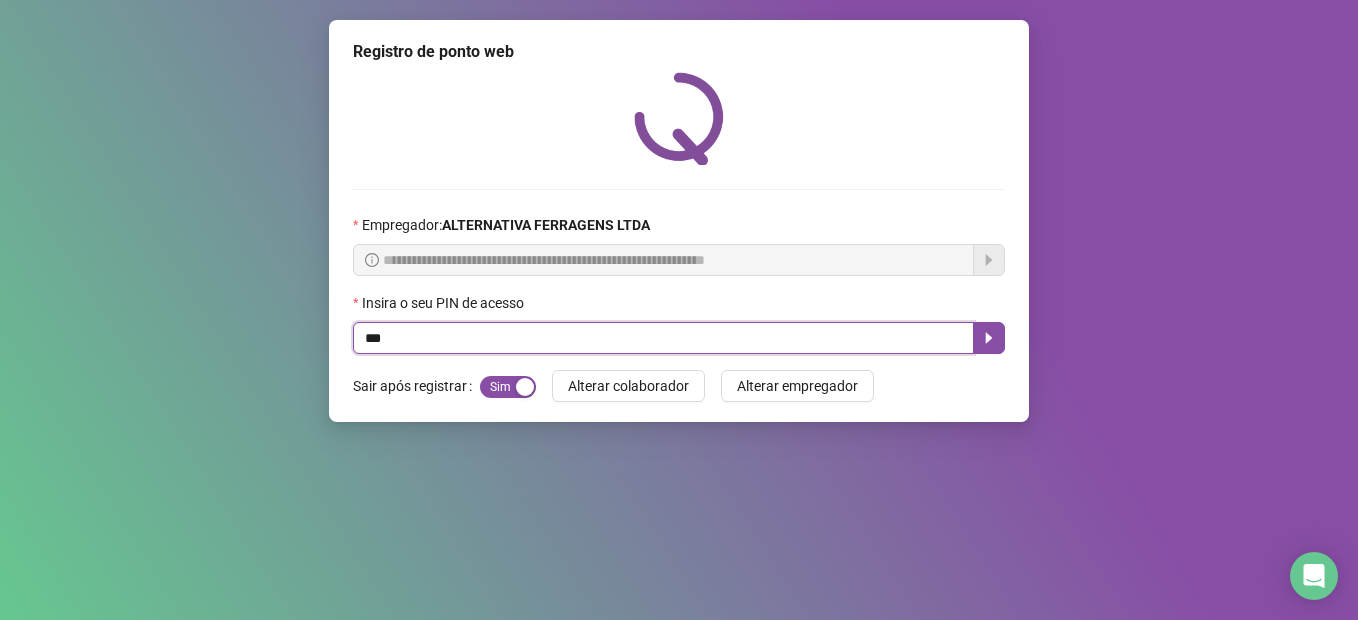type on "****" 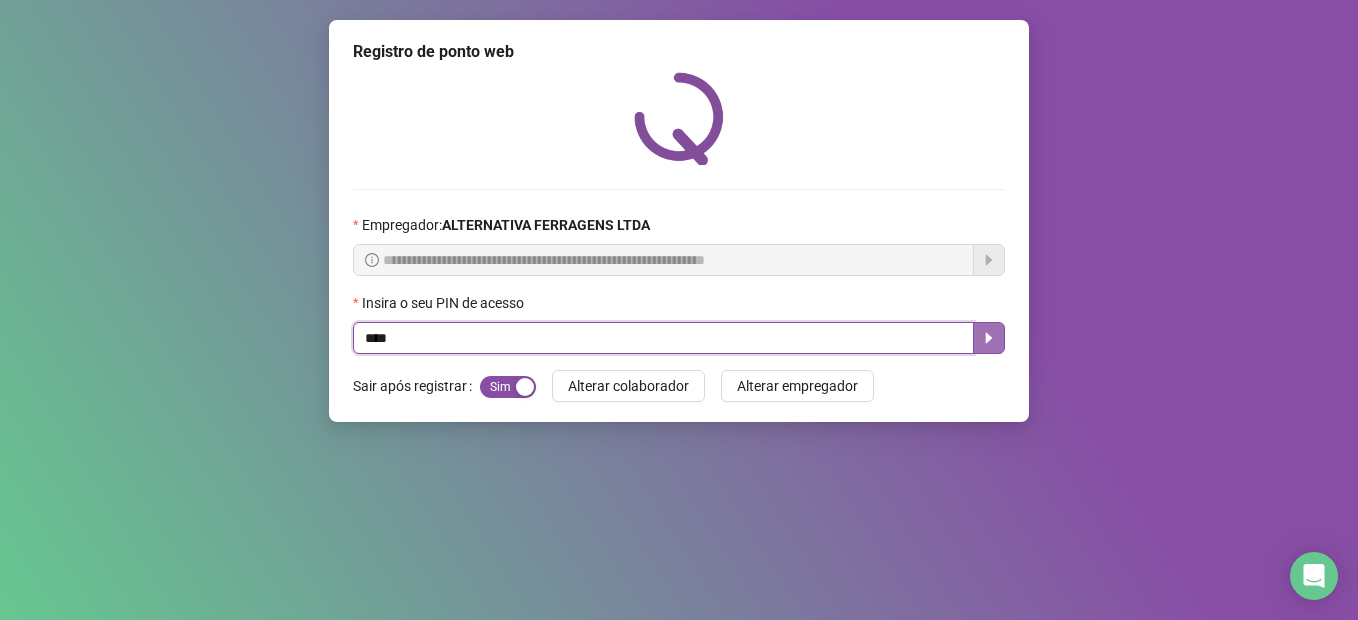 drag, startPoint x: 997, startPoint y: 346, endPoint x: 850, endPoint y: 322, distance: 148.9463 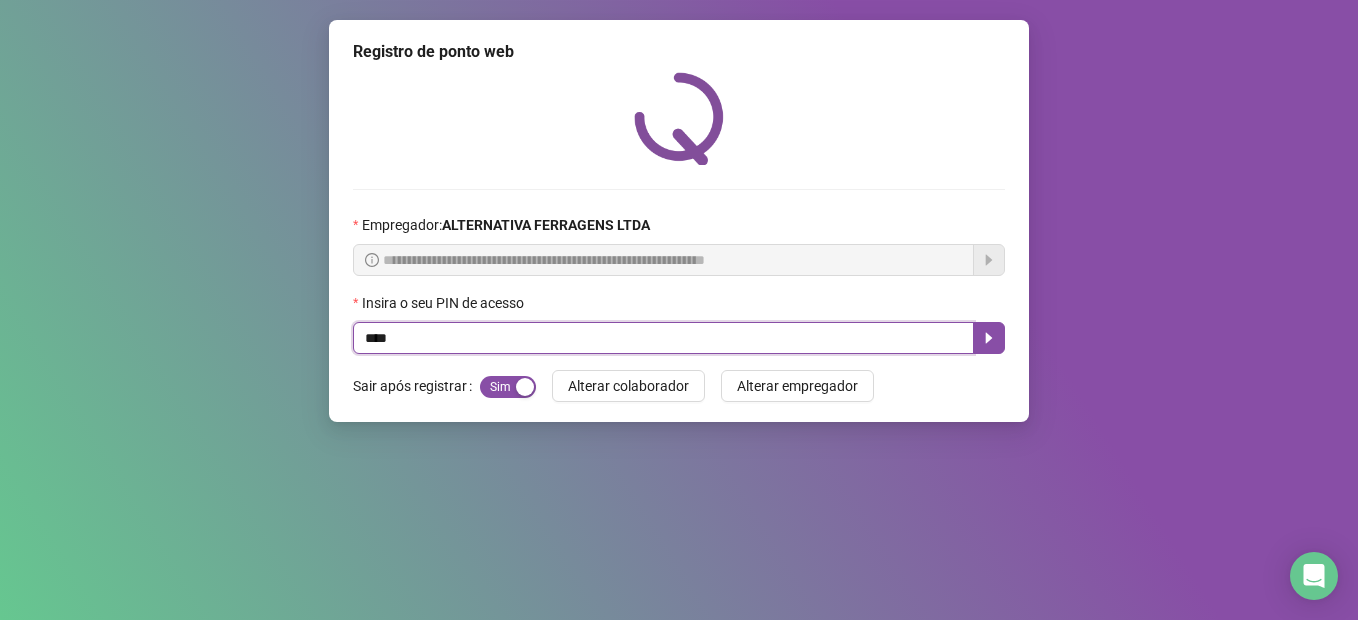 click at bounding box center (989, 338) 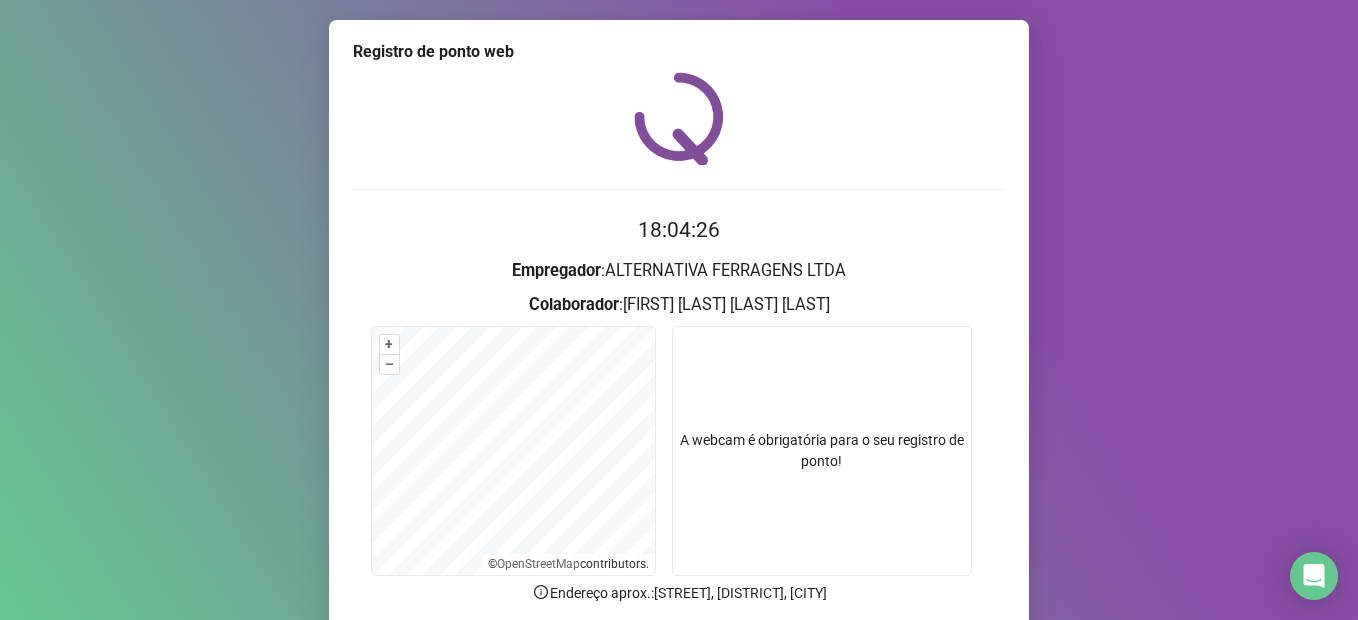 scroll, scrollTop: 161, scrollLeft: 0, axis: vertical 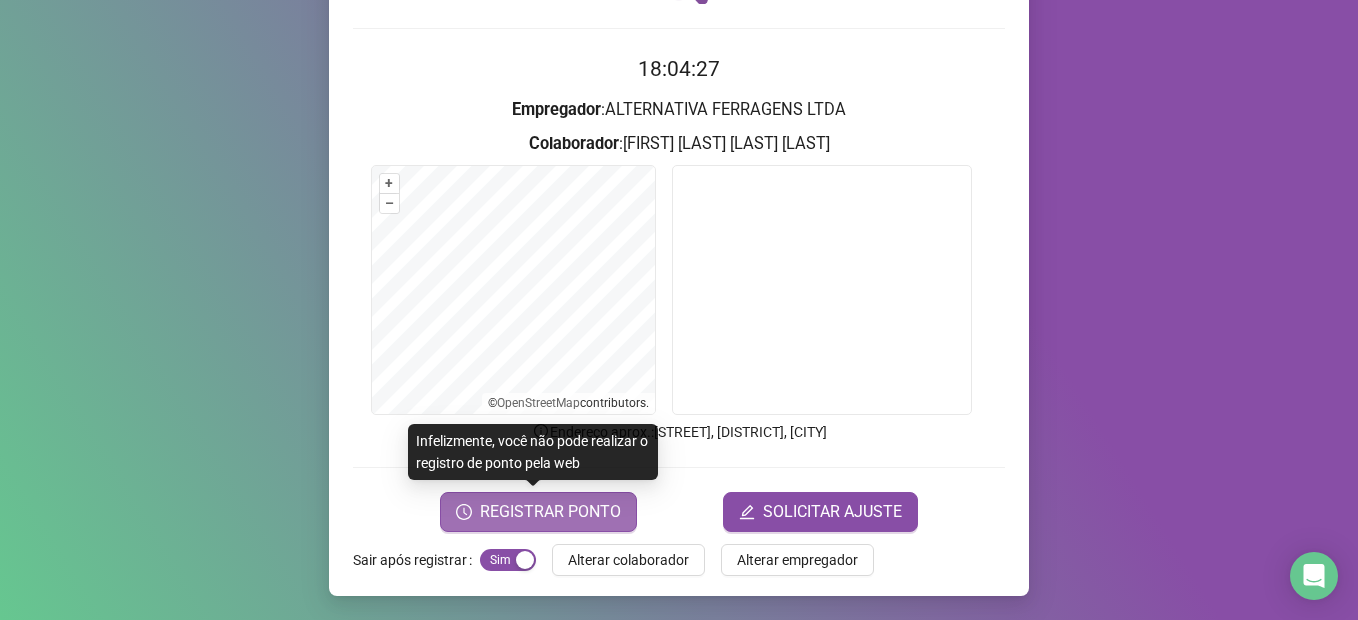 click on "REGISTRAR PONTO" at bounding box center [550, 512] 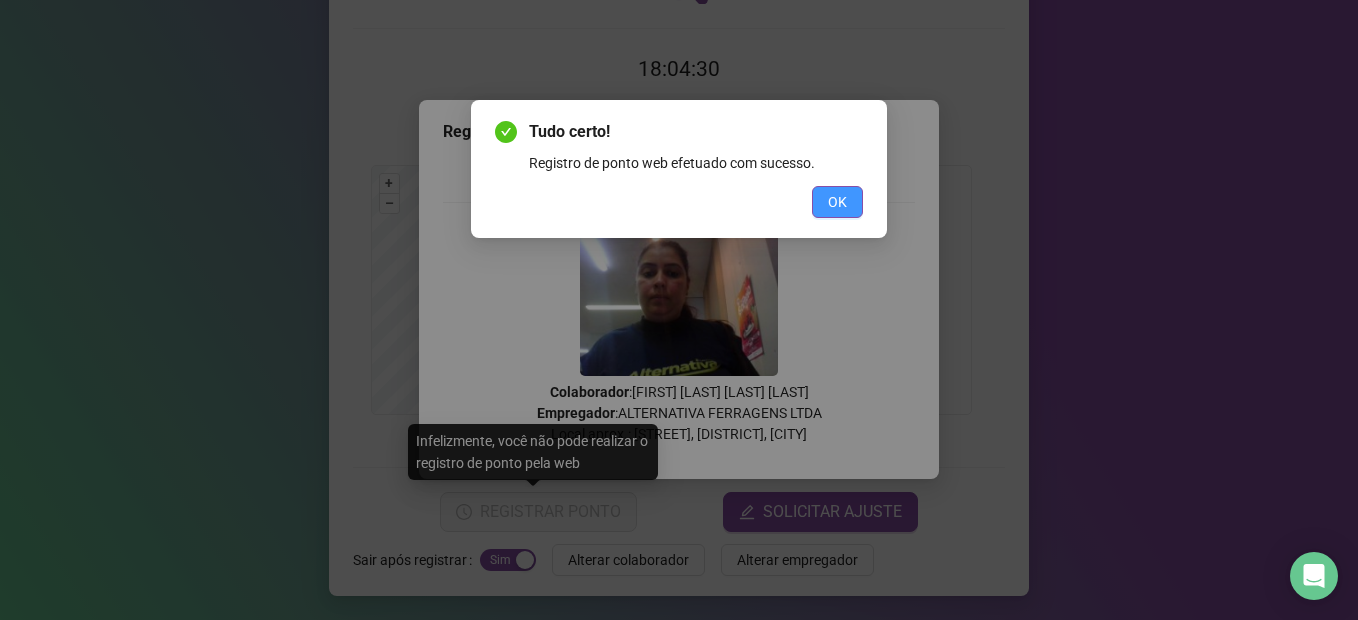 click on "OK" at bounding box center [837, 202] 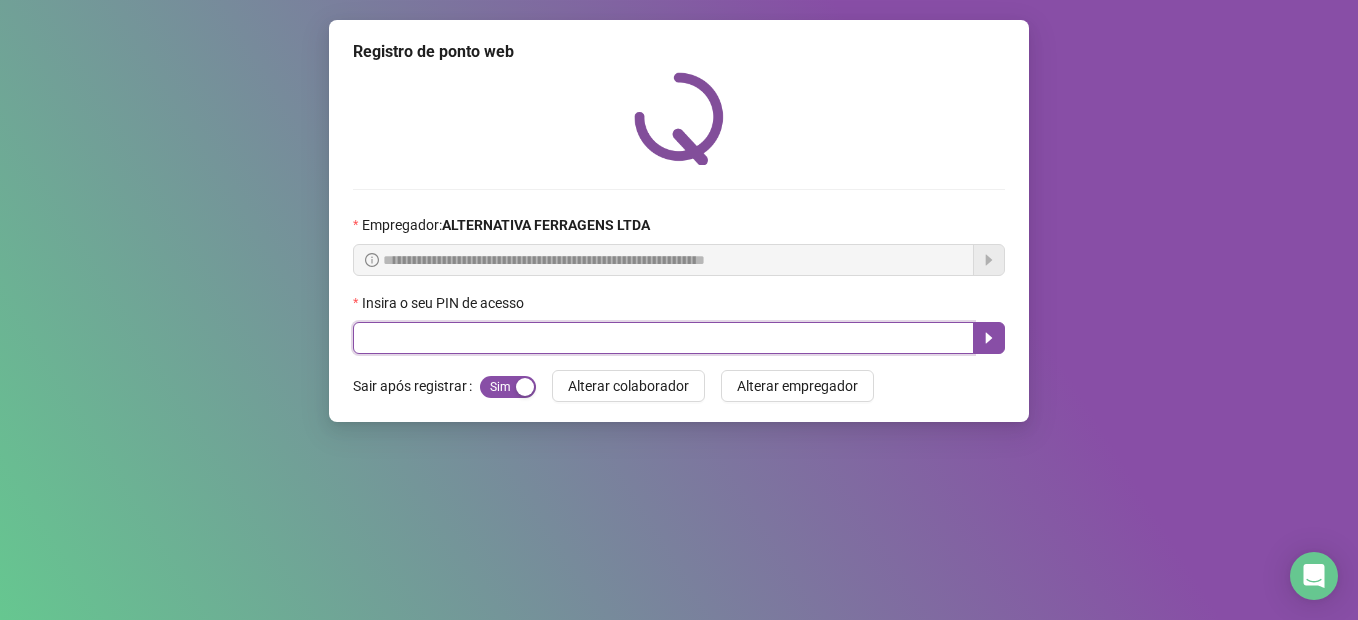 click at bounding box center [663, 338] 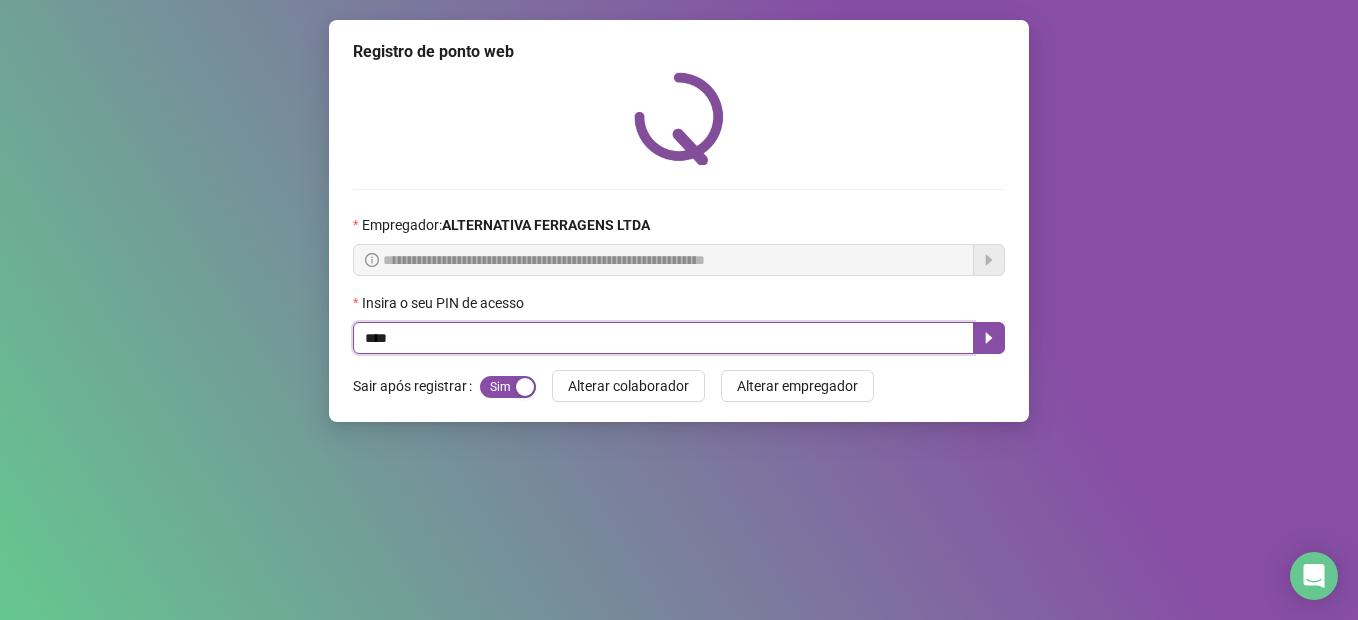 type on "*****" 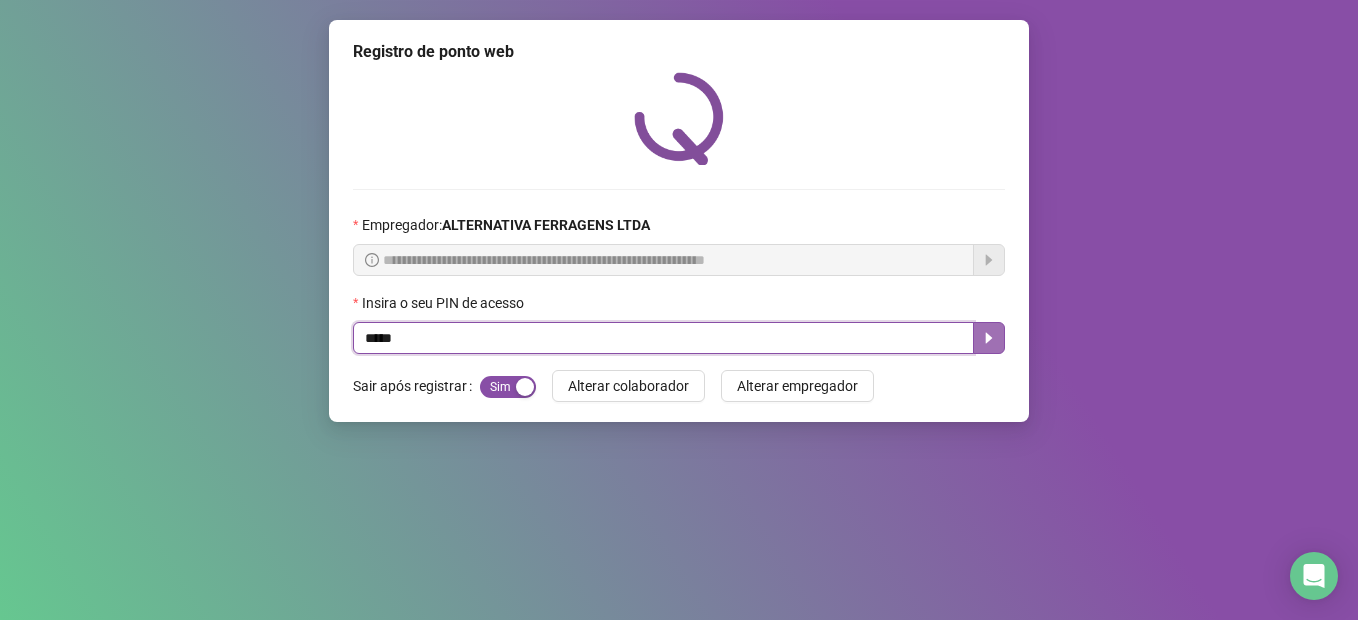 click at bounding box center [989, 338] 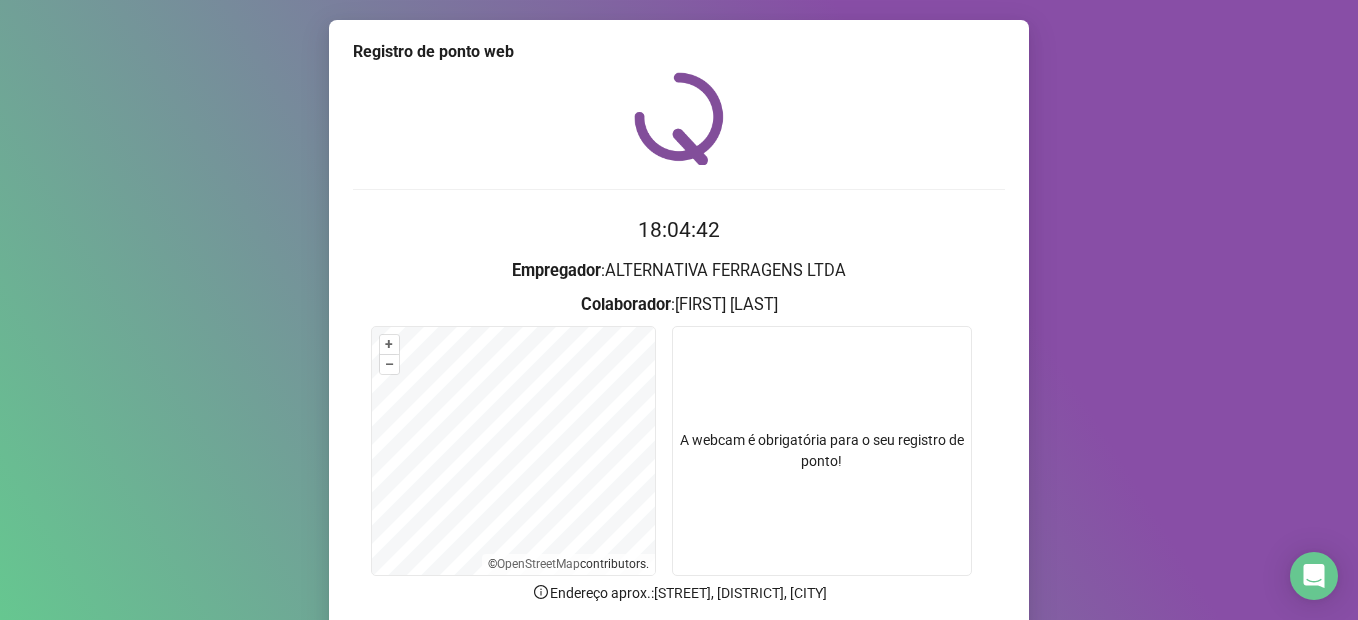 scroll, scrollTop: 161, scrollLeft: 0, axis: vertical 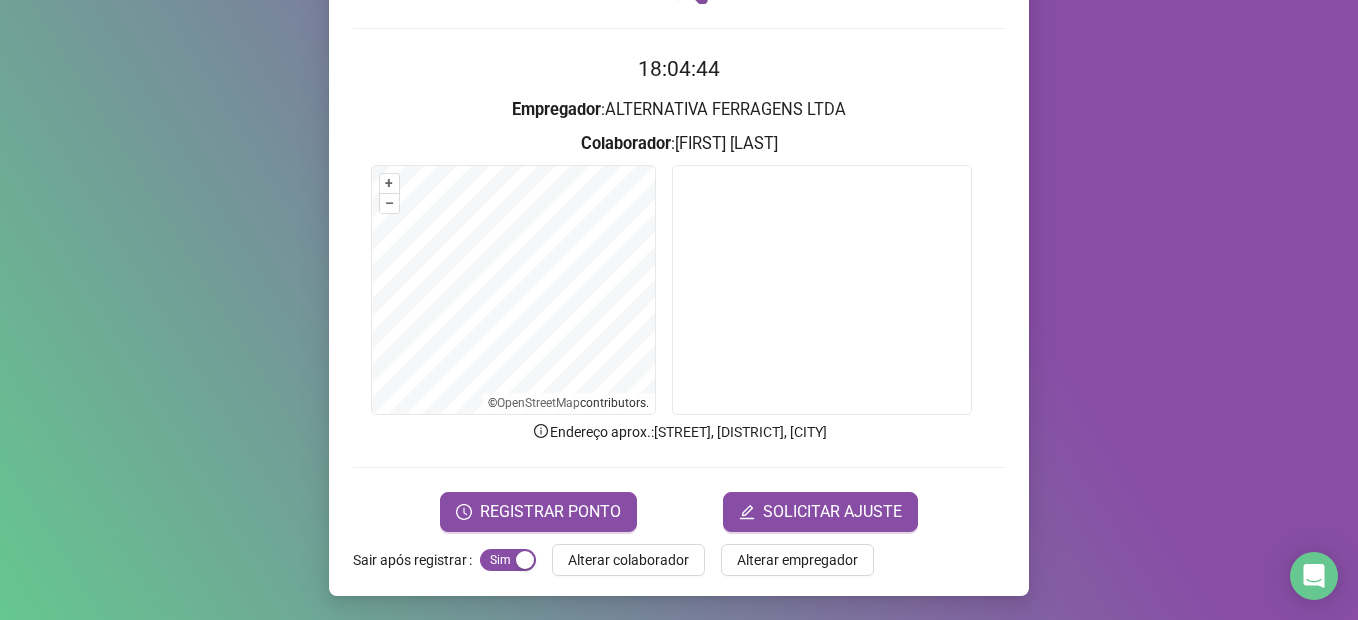 click on "Registro de ponto web 18:04:44 Empregador :  ALTERNATIVA FERRAGENS LTDA Colaborador :  [FIRST] [LAST]  + – ⇧ › ©  OpenStreetMap  contributors. Endereço aprox. :  [STREET], [DISTRICT], [CITY] REGISTRAR PONTO SOLICITAR AJUSTE Sair após registrar Sim Não Alterar colaborador Alterar empregador" at bounding box center (679, 227) 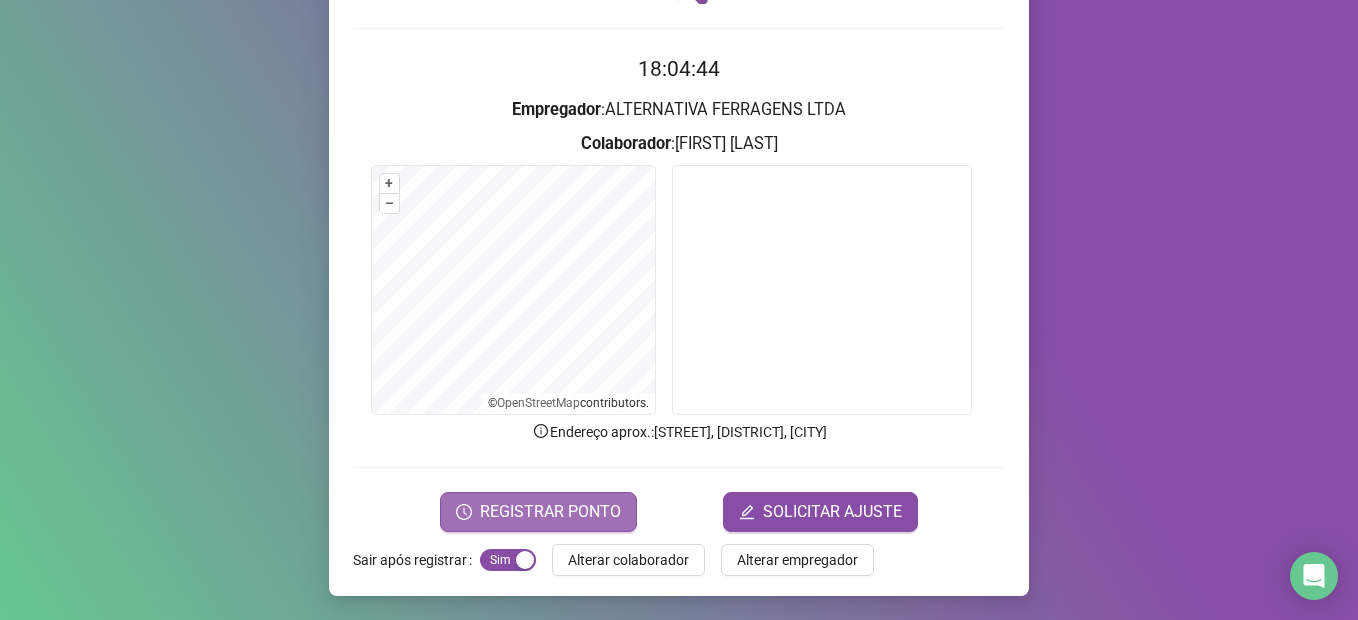 click on "REGISTRAR PONTO" at bounding box center [538, 512] 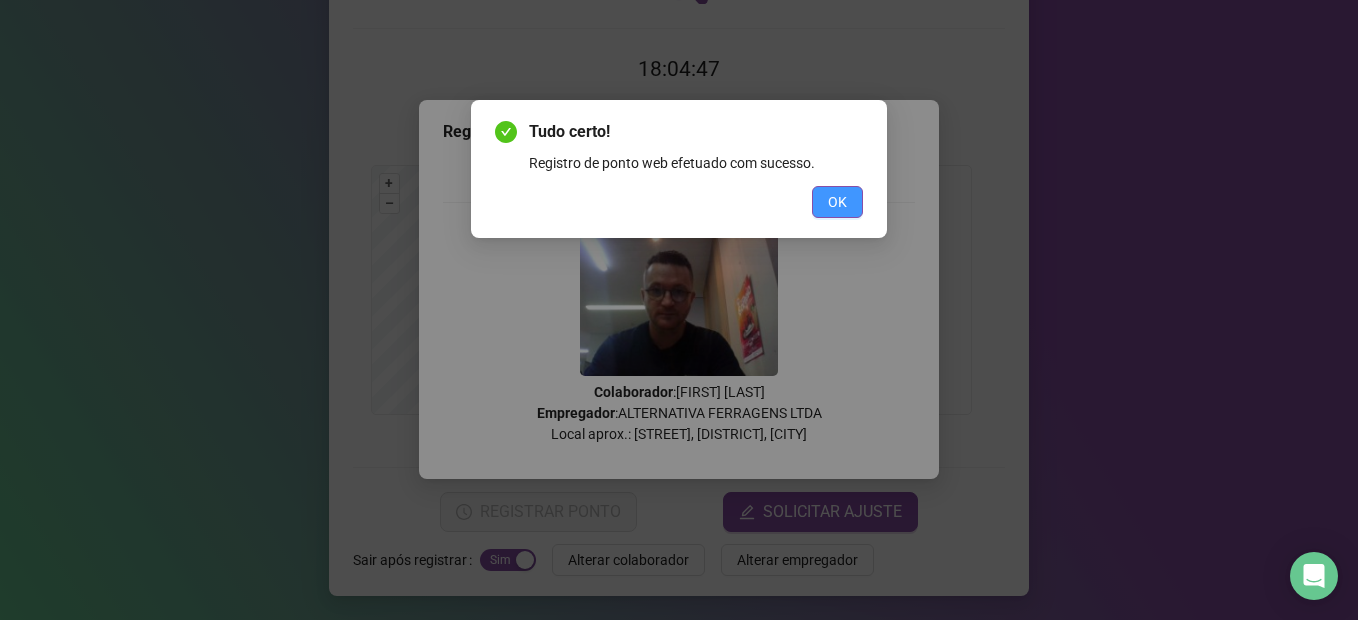 click on "OK" at bounding box center [837, 202] 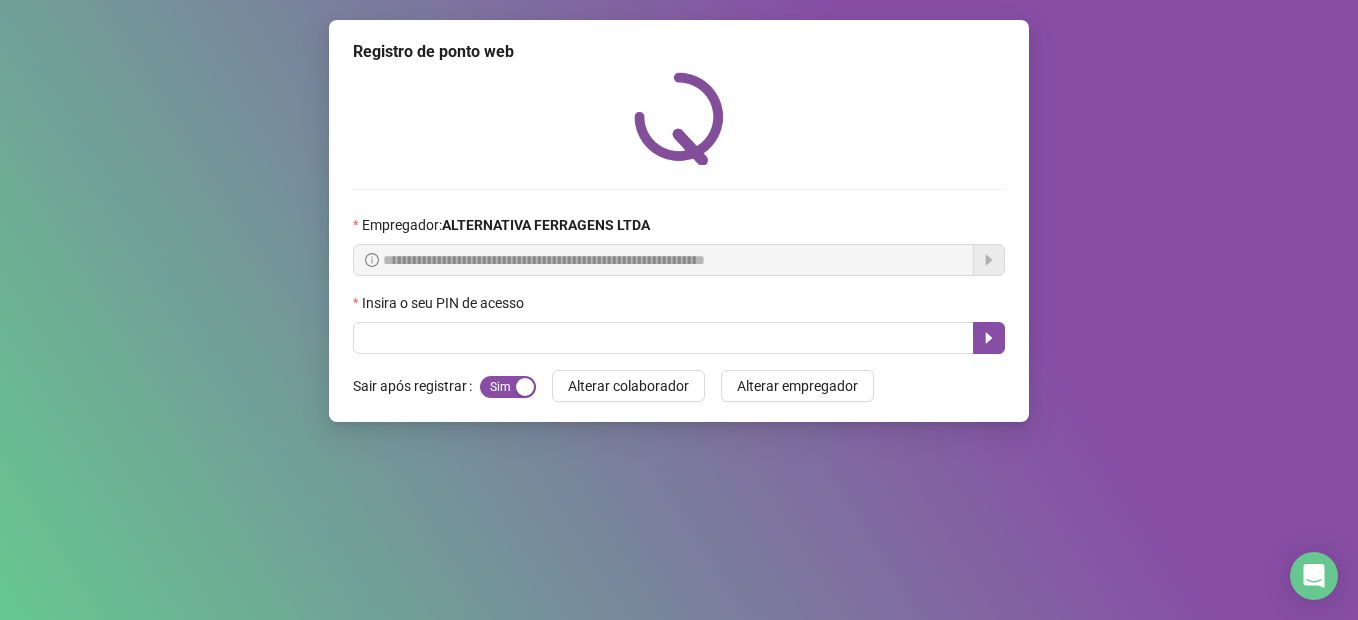 scroll, scrollTop: 0, scrollLeft: 0, axis: both 